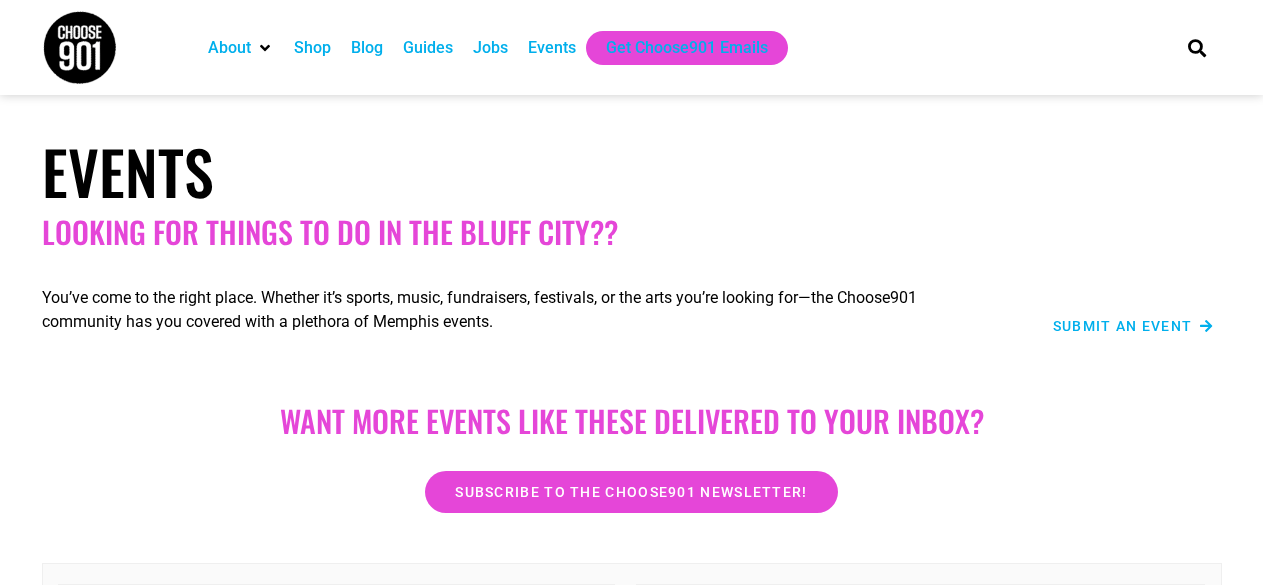 scroll, scrollTop: 0, scrollLeft: 0, axis: both 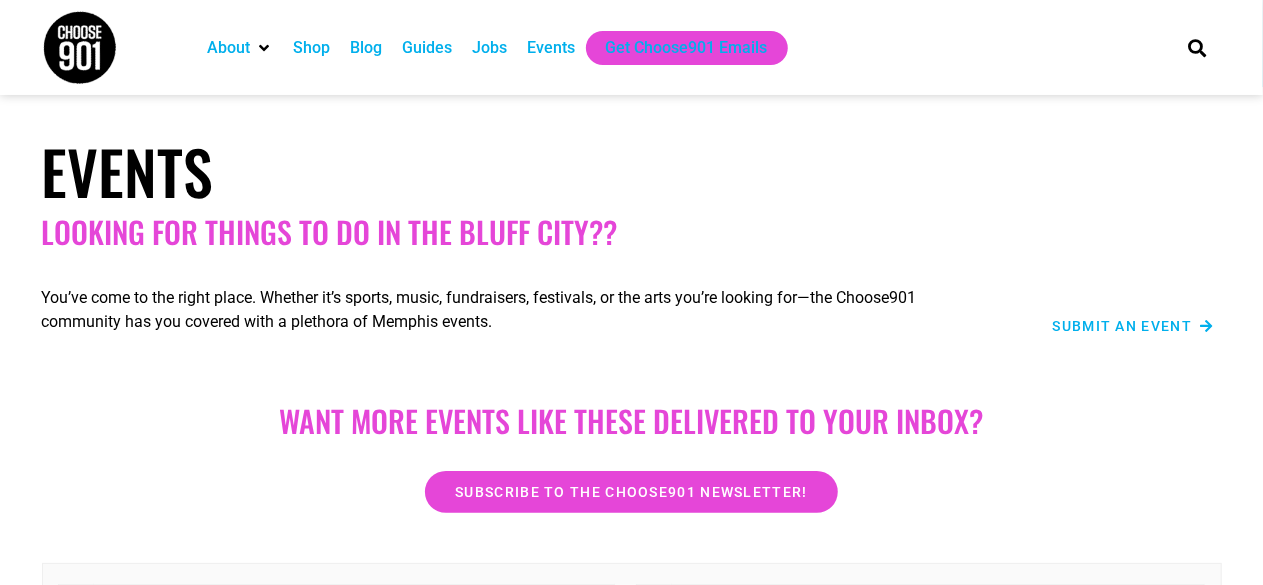 click on "Submit an Event" at bounding box center (1108, 304) 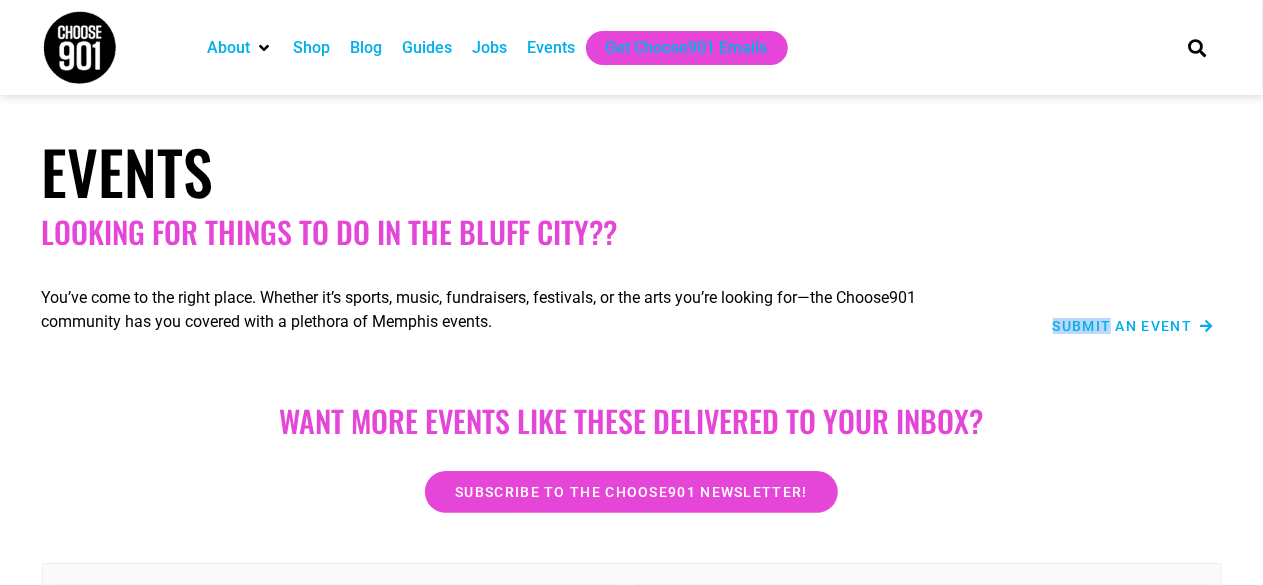click on "Submit an Event" at bounding box center (1123, 326) 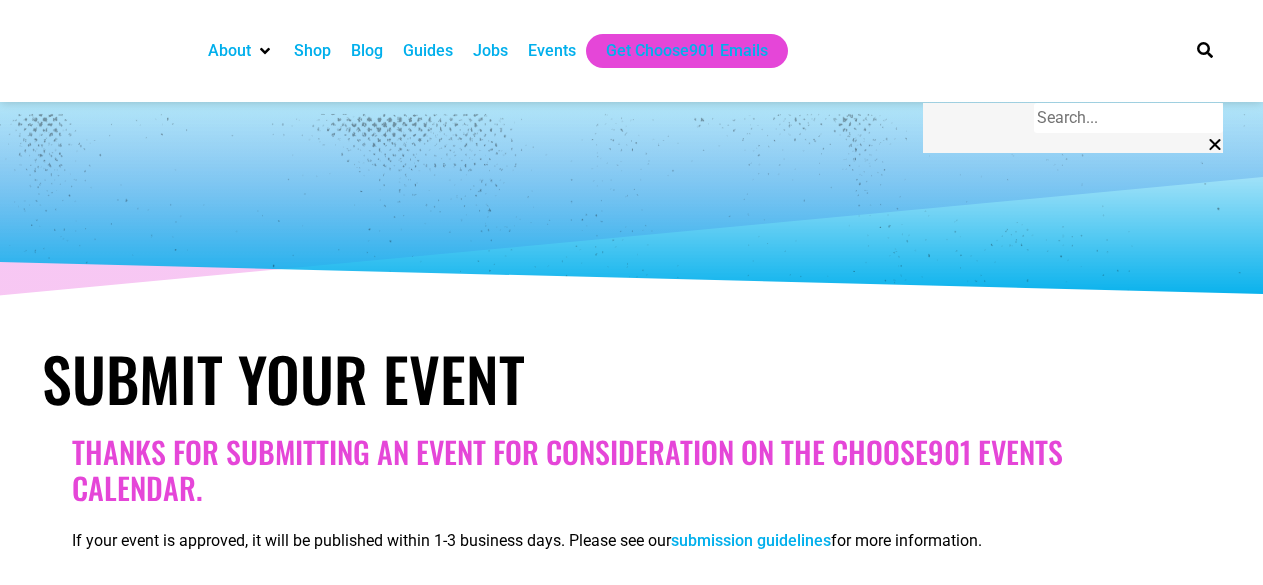 scroll, scrollTop: 0, scrollLeft: 0, axis: both 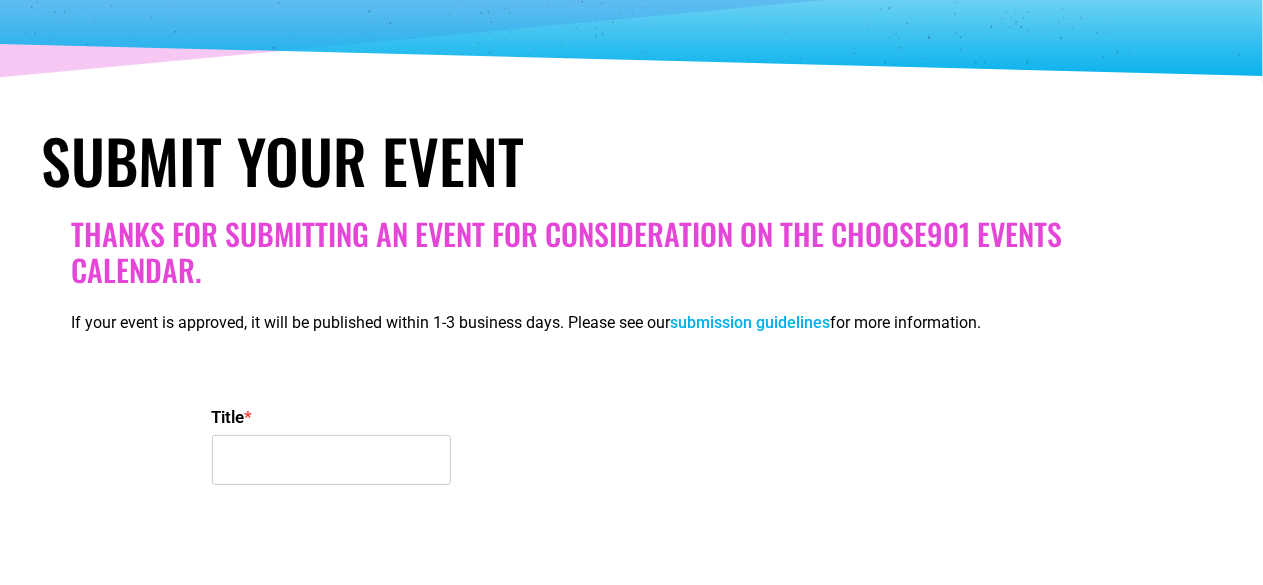 select 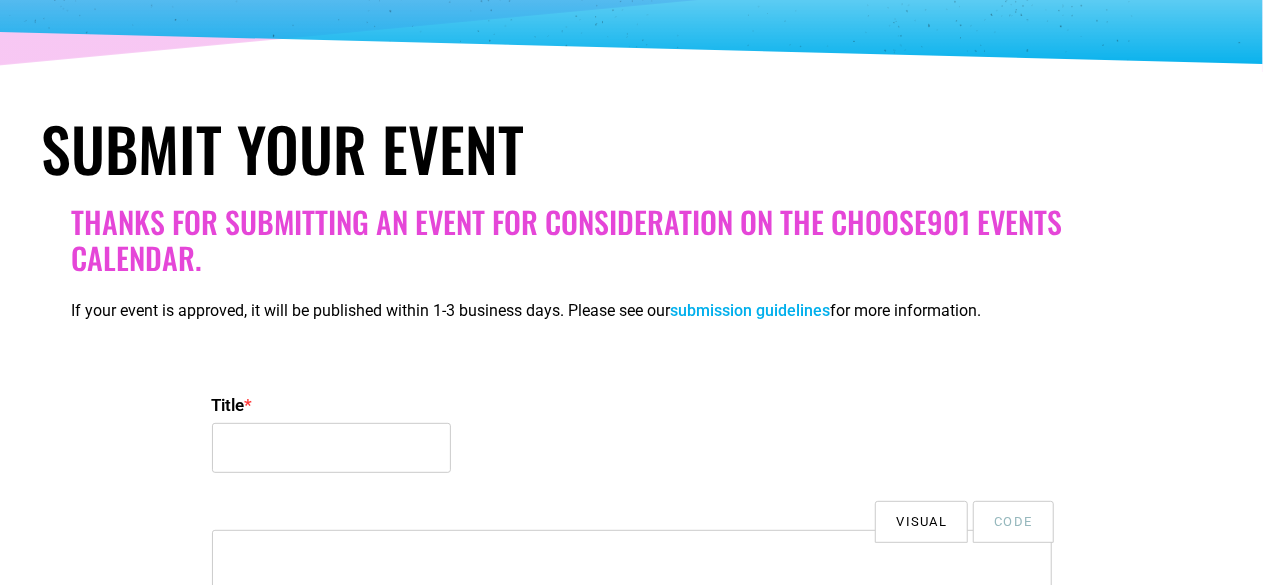 scroll, scrollTop: 218, scrollLeft: 0, axis: vertical 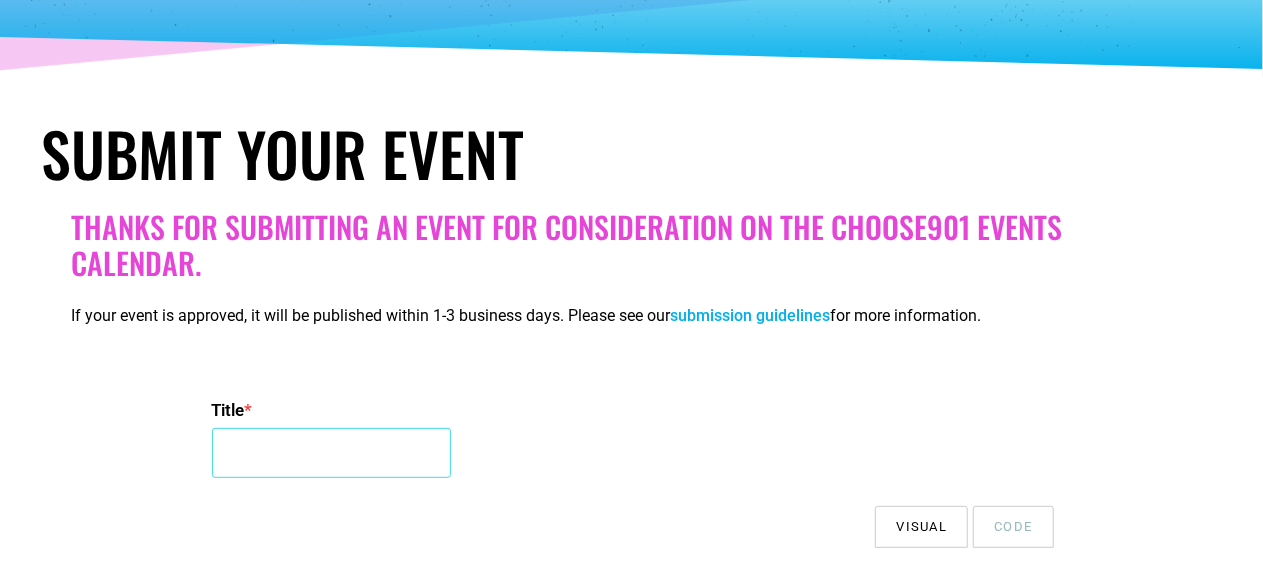 click on "Title  *" at bounding box center (331, 453) 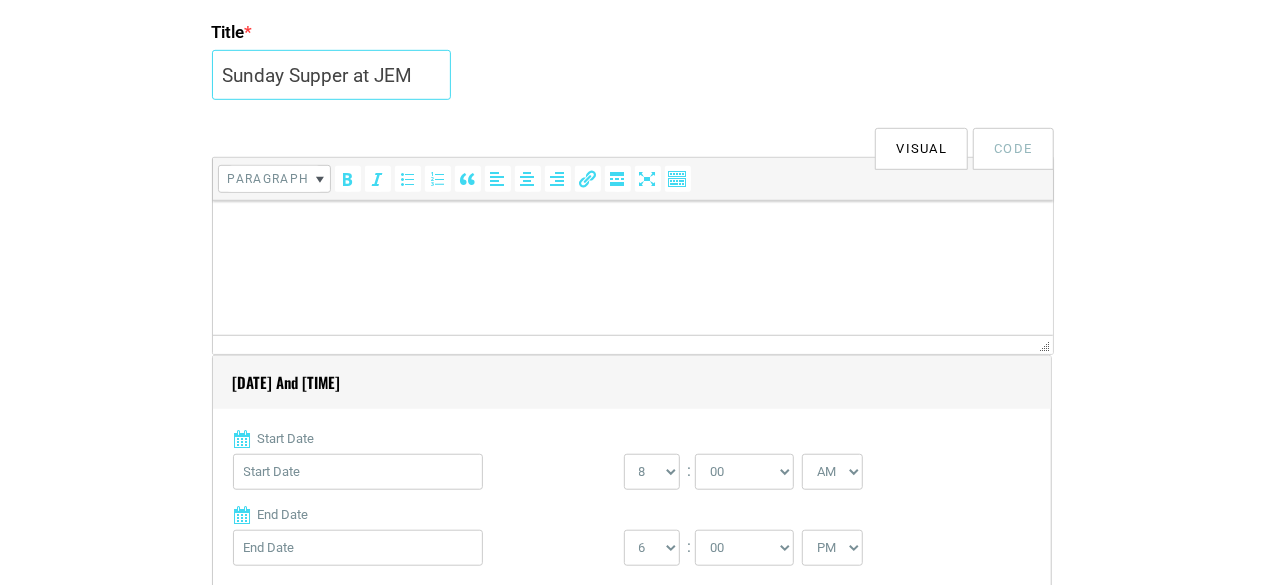 scroll, scrollTop: 618, scrollLeft: 0, axis: vertical 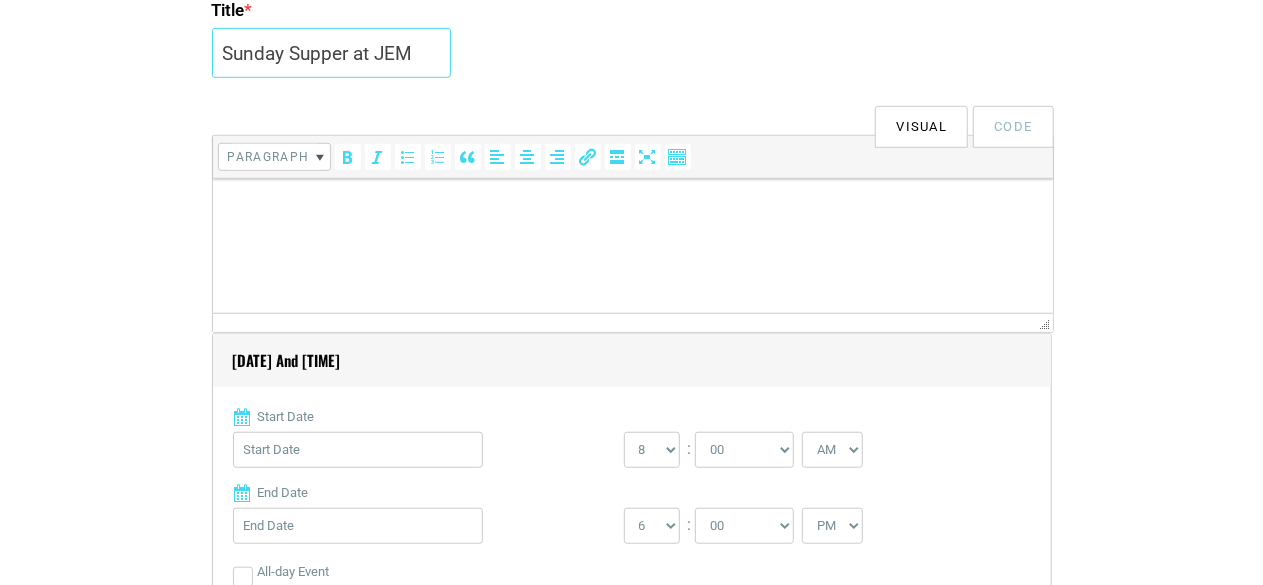 type on "Sunday Supper at JEM" 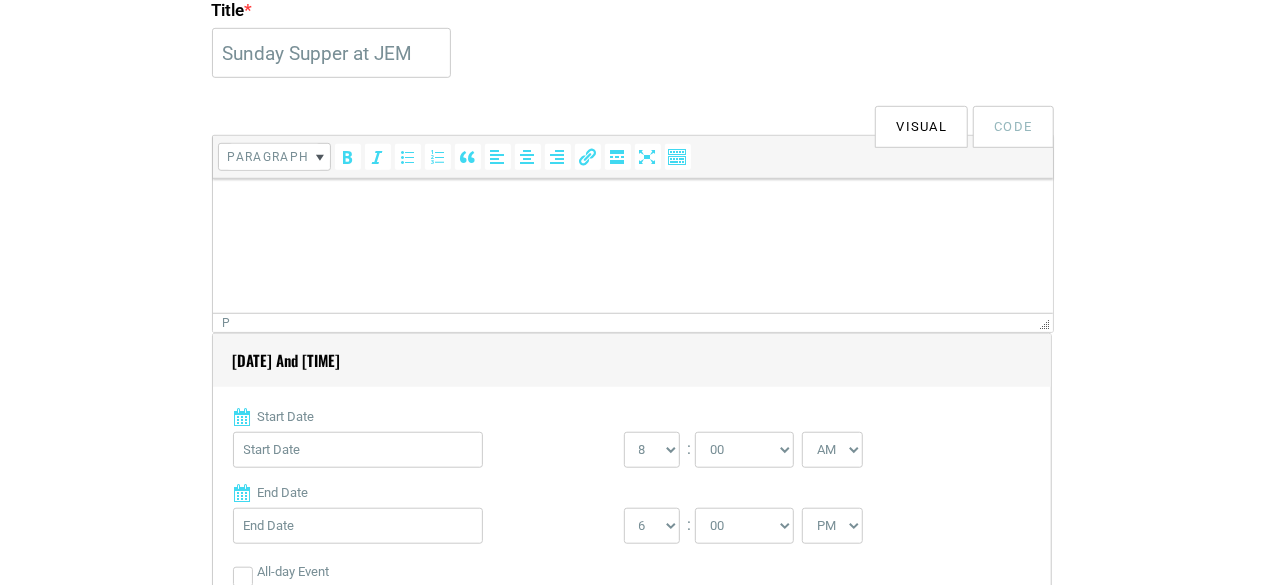 click at bounding box center [632, 206] 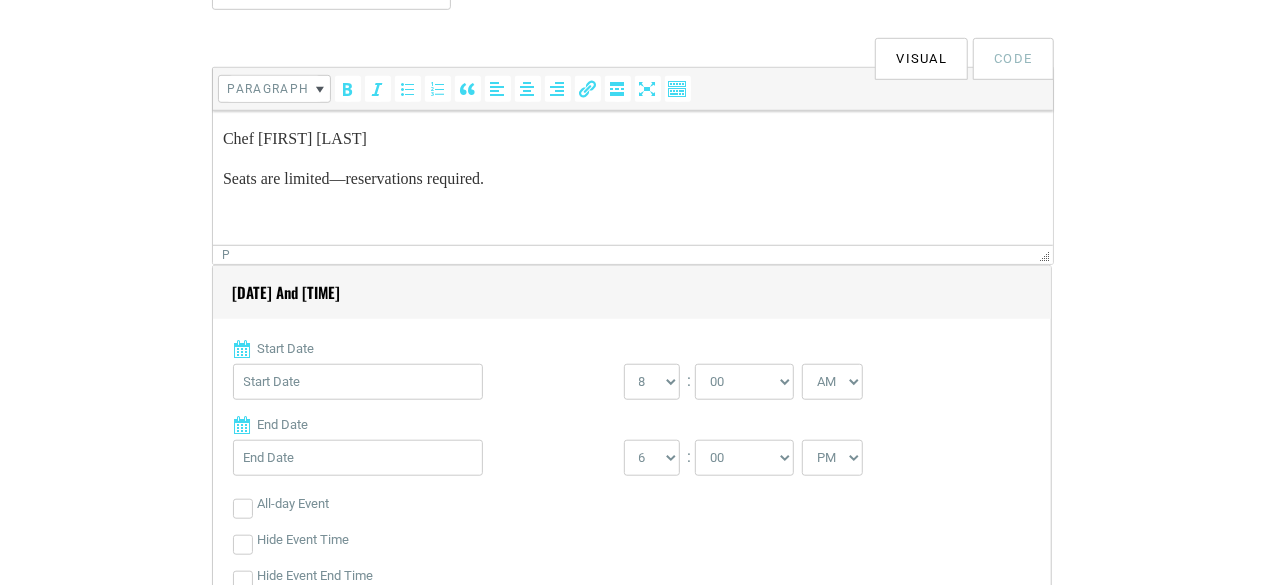 scroll, scrollTop: 718, scrollLeft: 0, axis: vertical 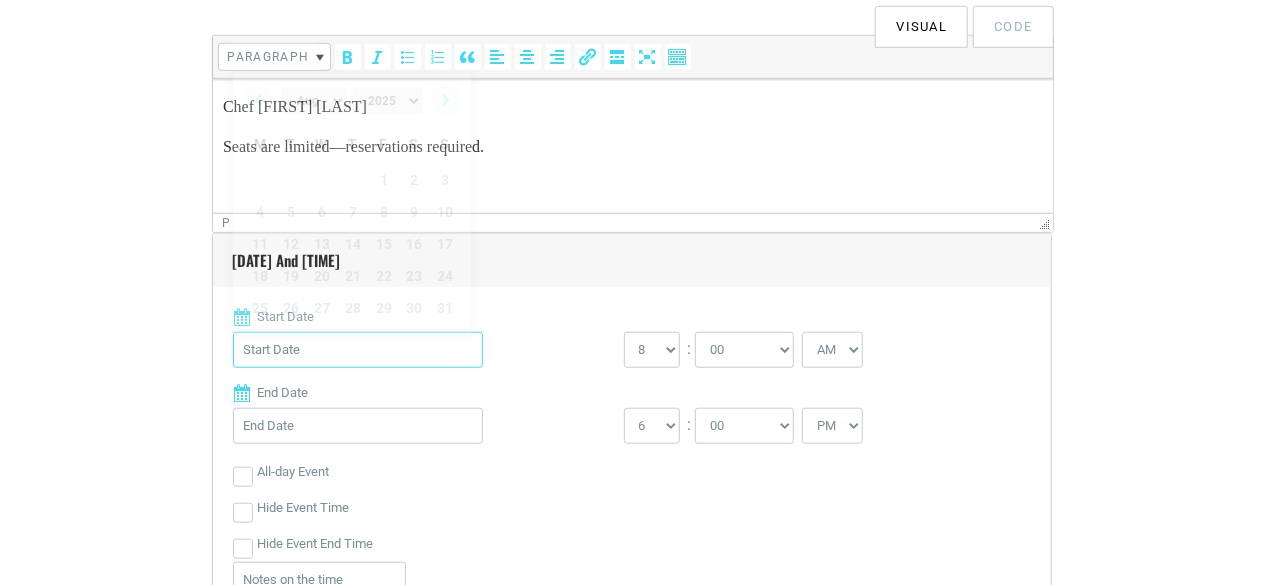 click on "Start Date" at bounding box center (358, 350) 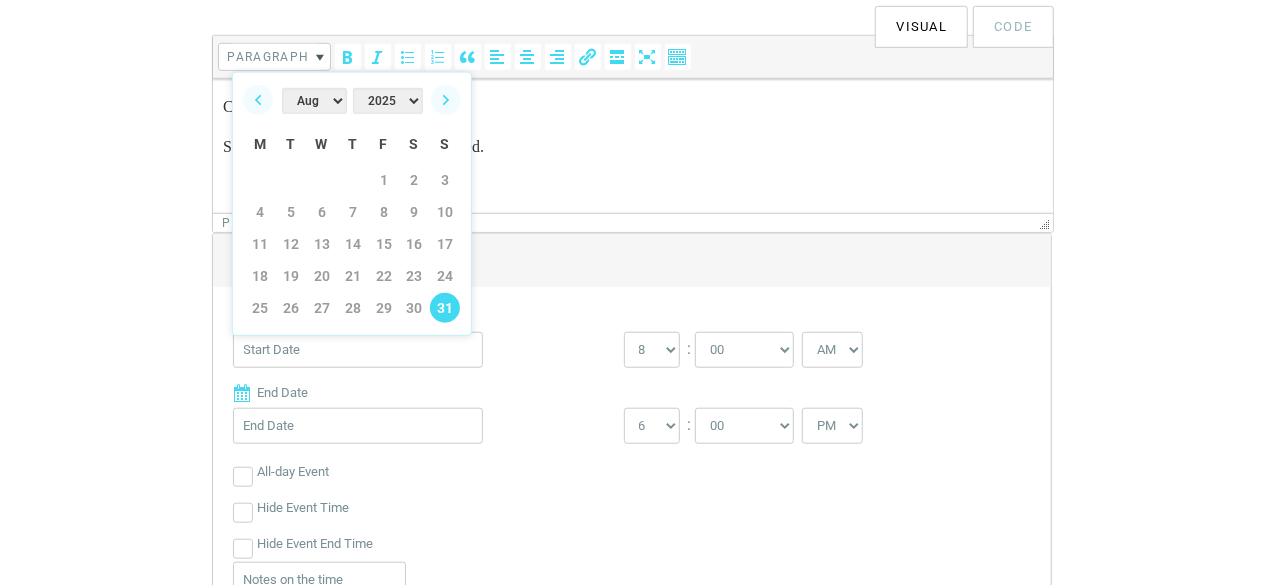 click on "31" at bounding box center (445, 308) 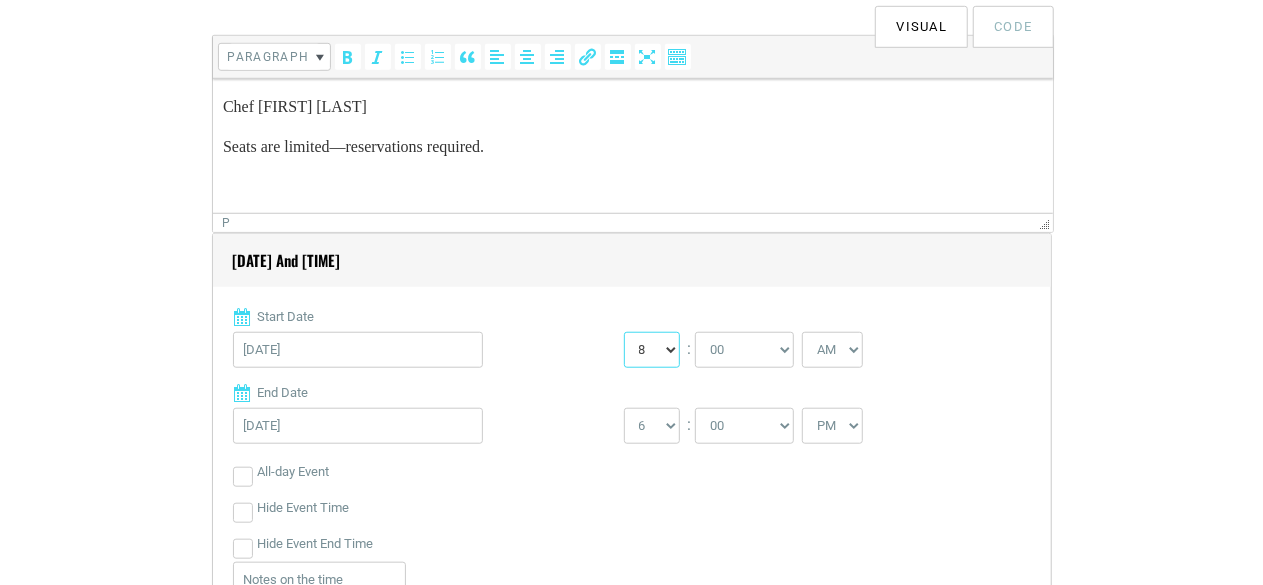 click on "[NUMBERS]" at bounding box center [652, 350] 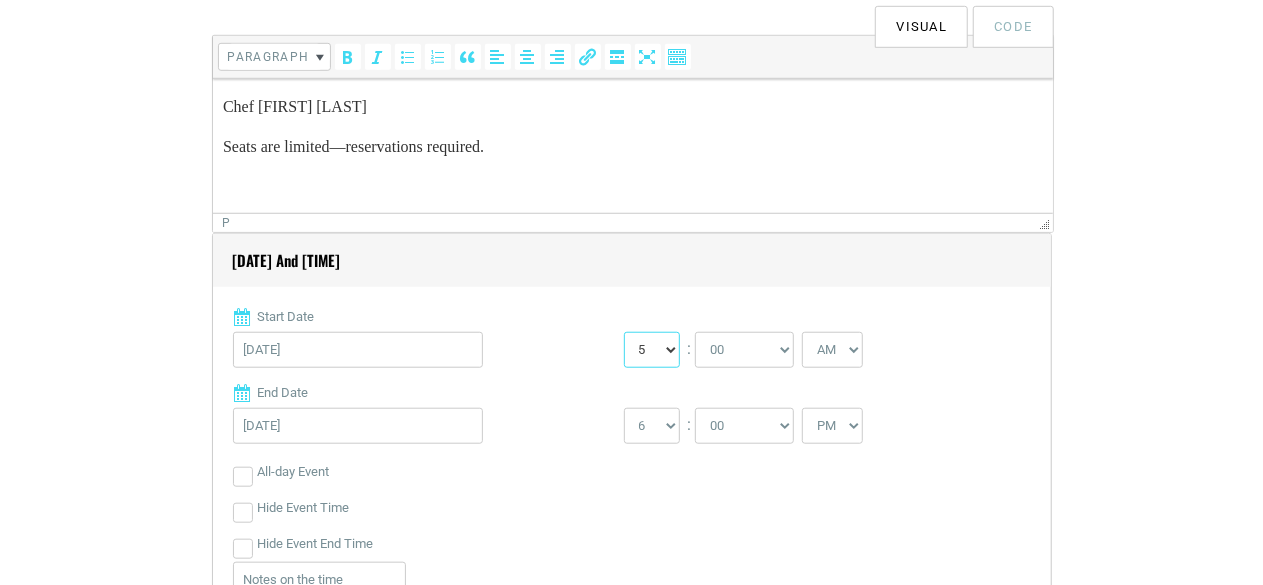 click on "[NUMBERS]" at bounding box center [652, 350] 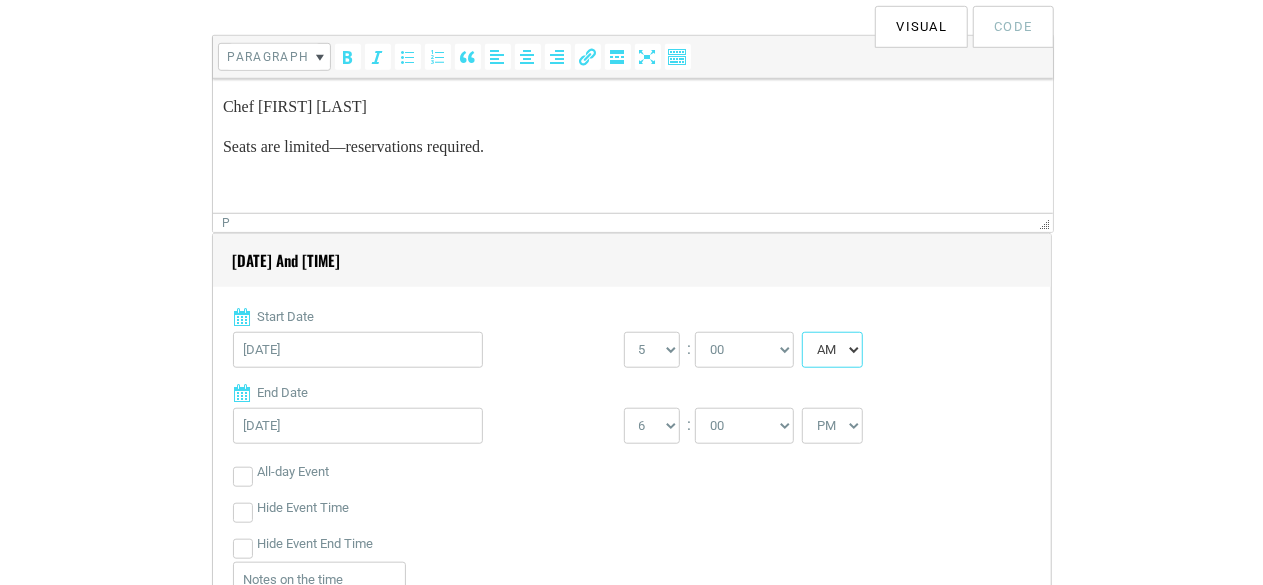 click on "AM
PM" at bounding box center (832, 350) 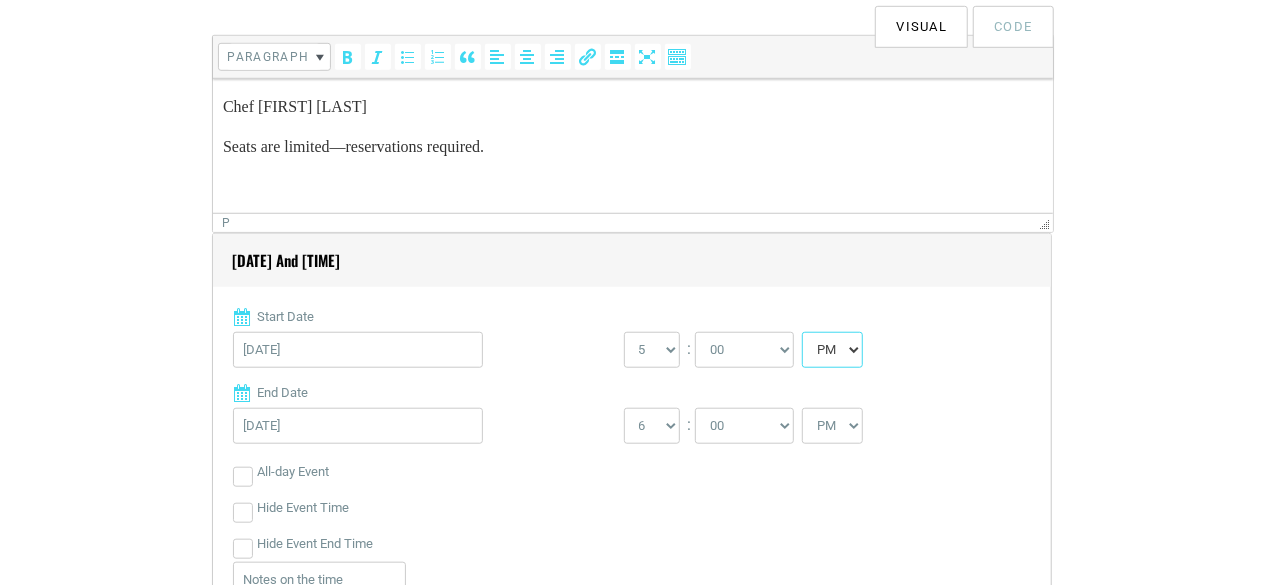 click on "AM
PM" at bounding box center (832, 350) 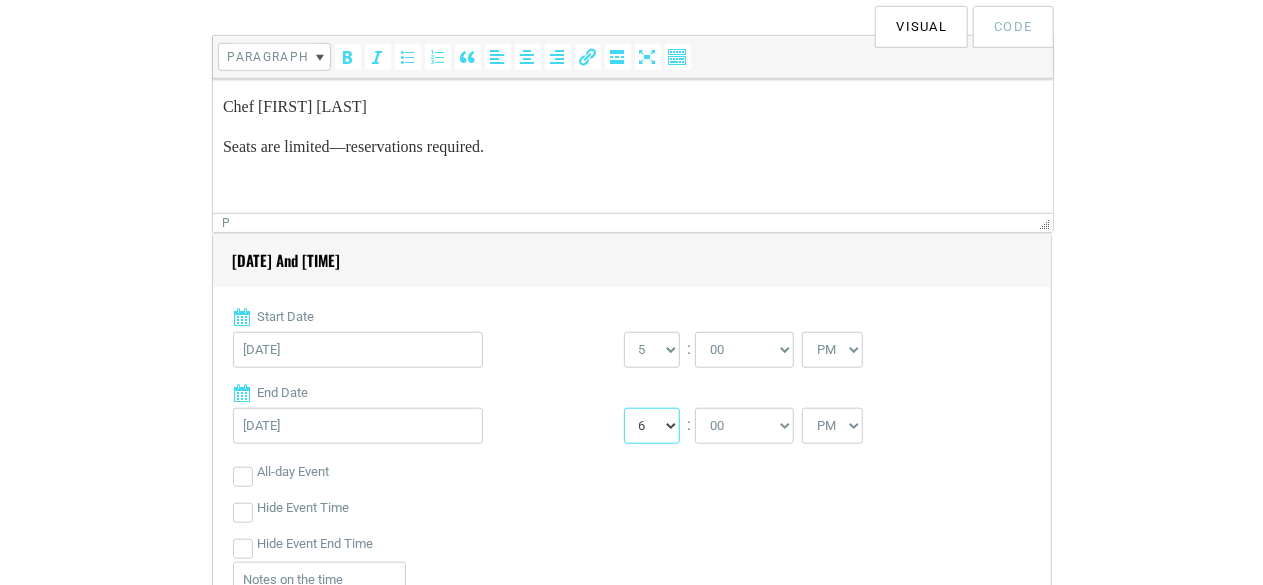 click on "1
2
3
4
5
6
7
8
9
10
11
12" at bounding box center (652, 426) 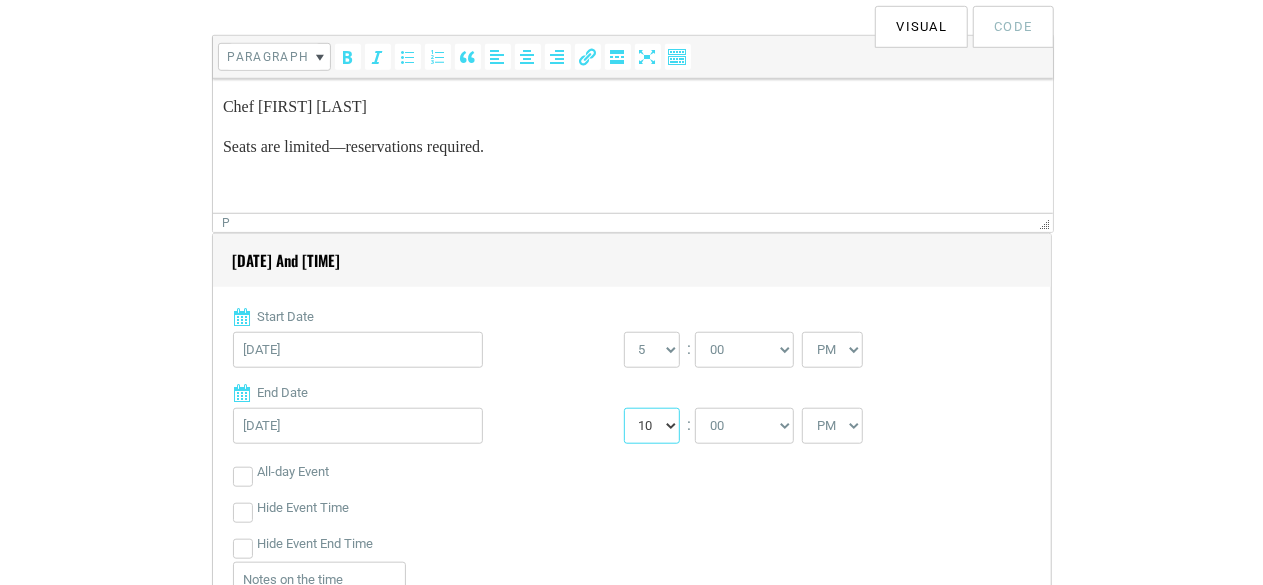 click on "1
2
3
4
5
6
7
8
9
10
11
12" at bounding box center [652, 426] 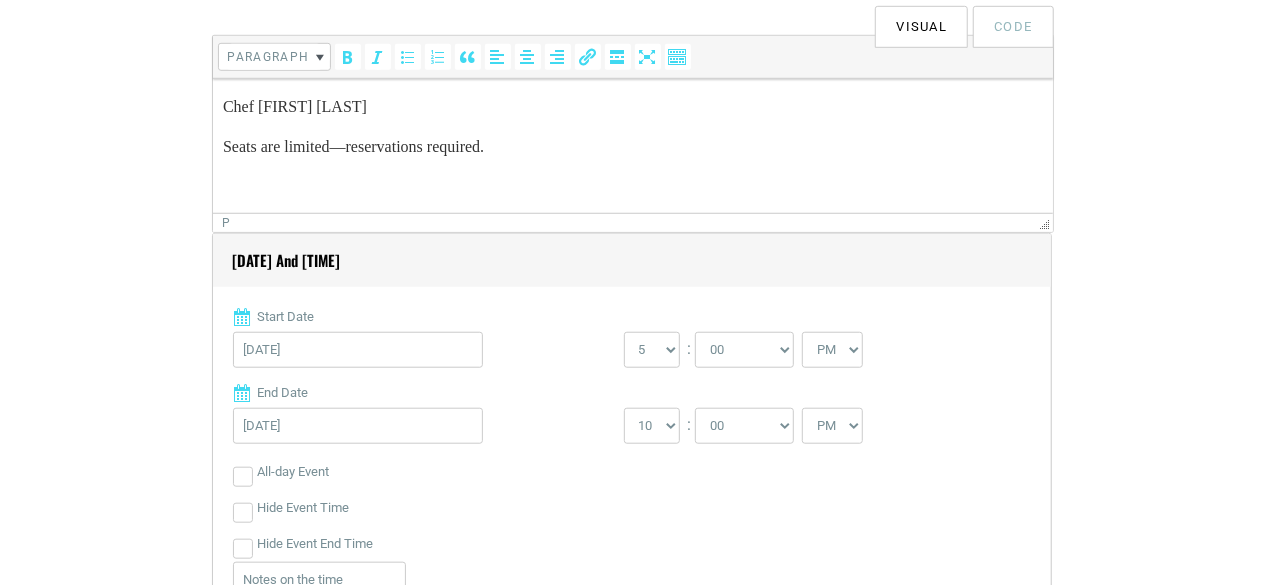 drag, startPoint x: 921, startPoint y: 399, endPoint x: 710, endPoint y: 214, distance: 280.6172 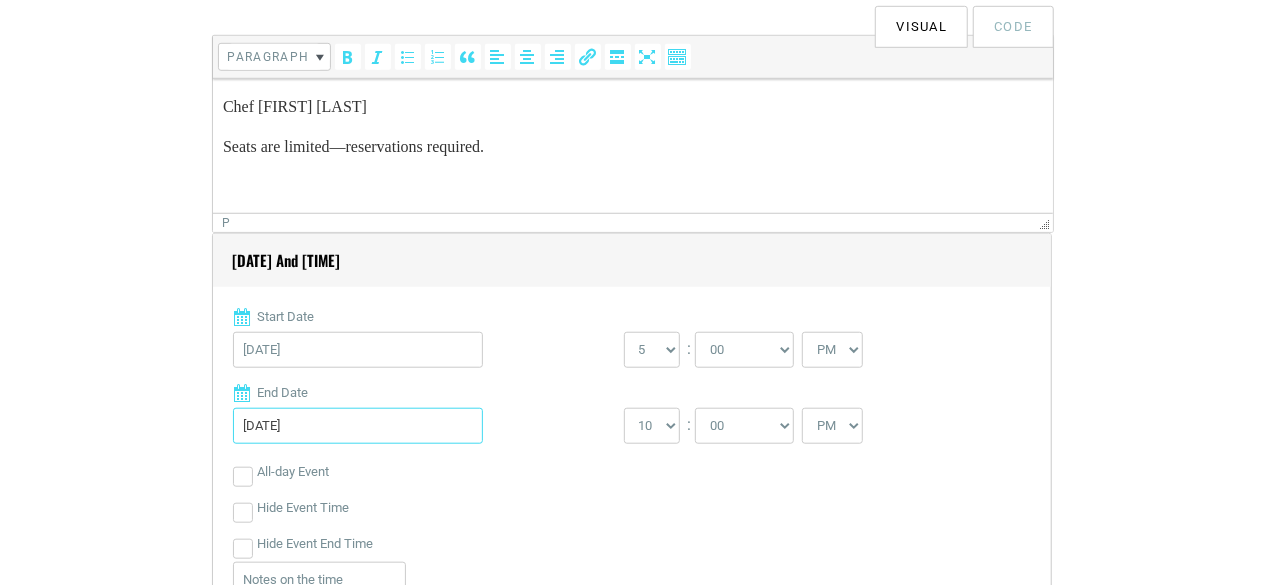 click on "[DATE]" at bounding box center [358, 426] 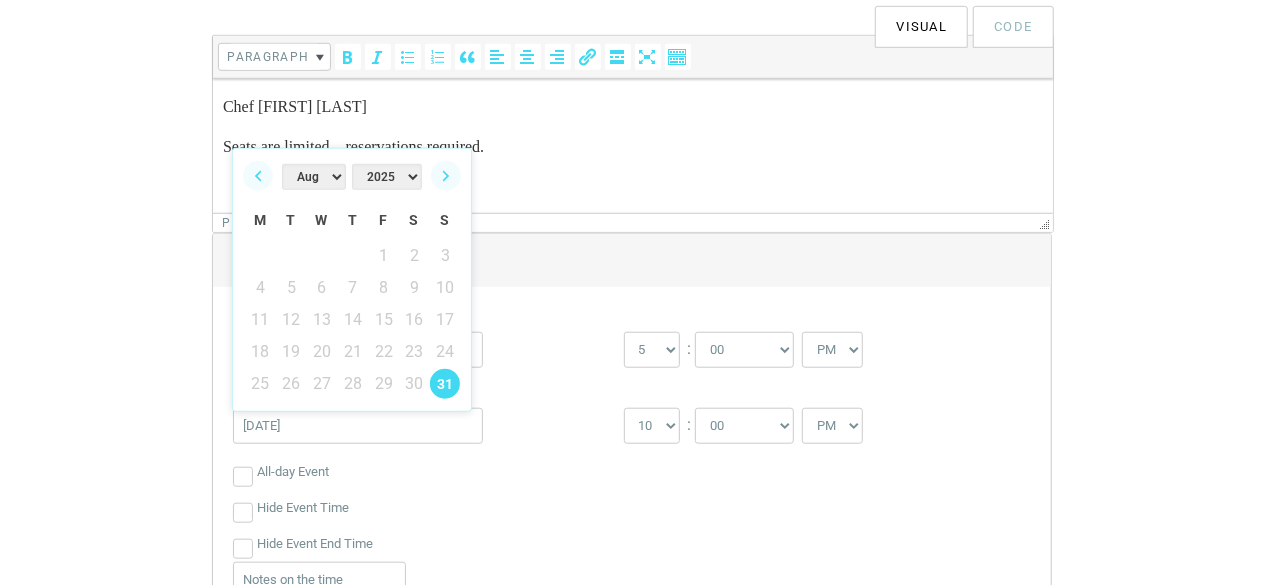 click on "[DATE]" at bounding box center (428, 355) 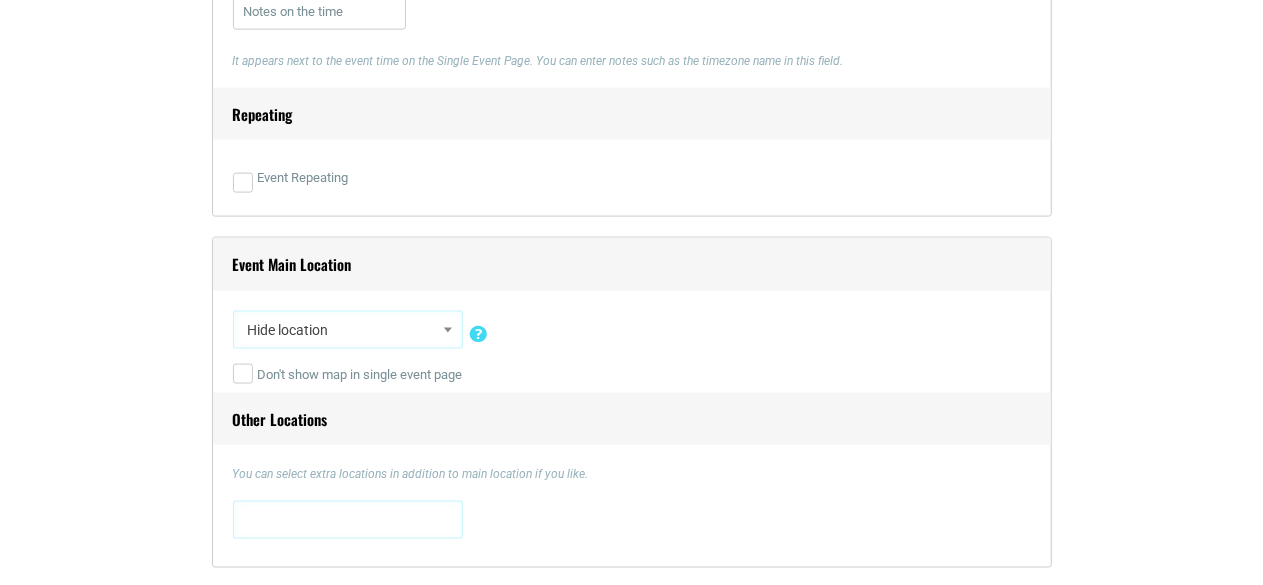 scroll, scrollTop: 1318, scrollLeft: 0, axis: vertical 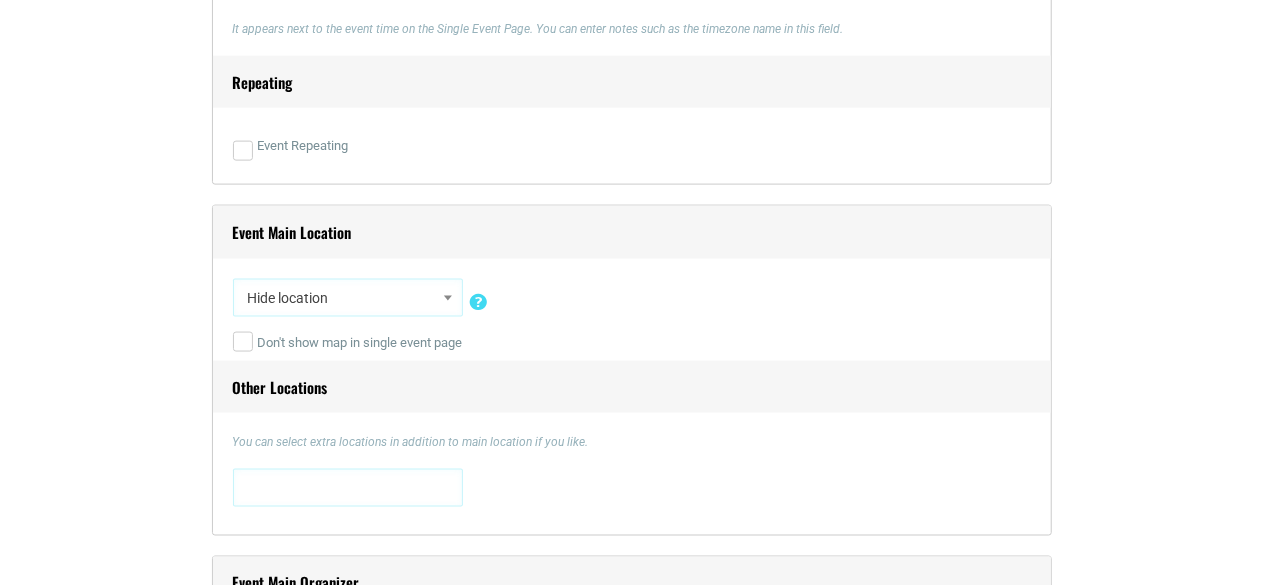 click on "Hide location" at bounding box center (348, 298) 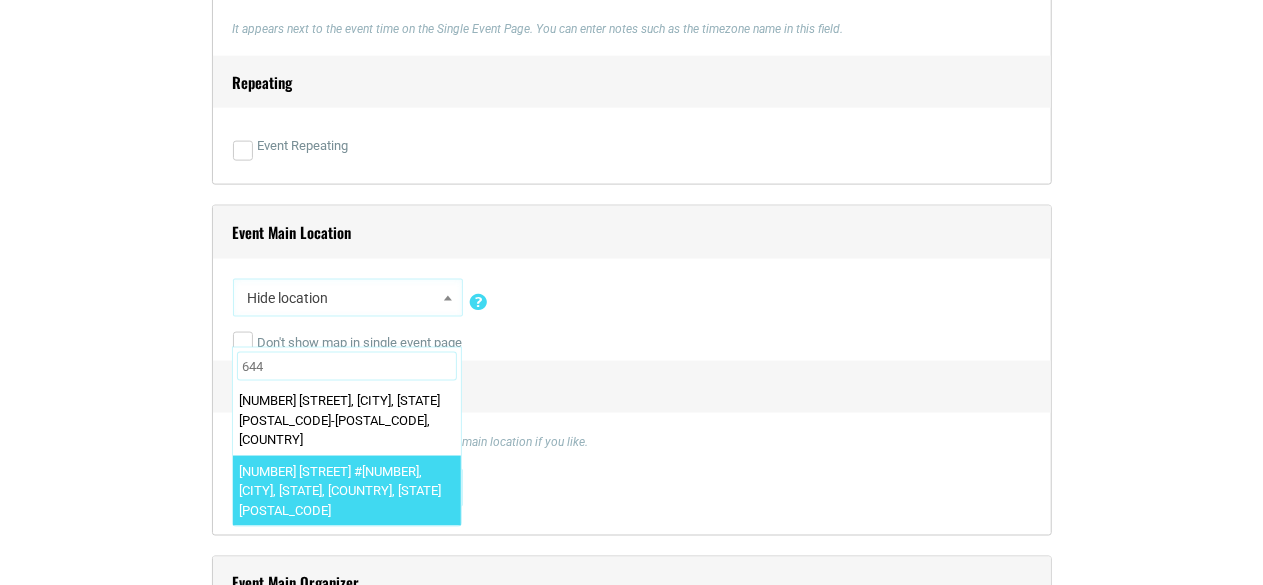 type on "644" 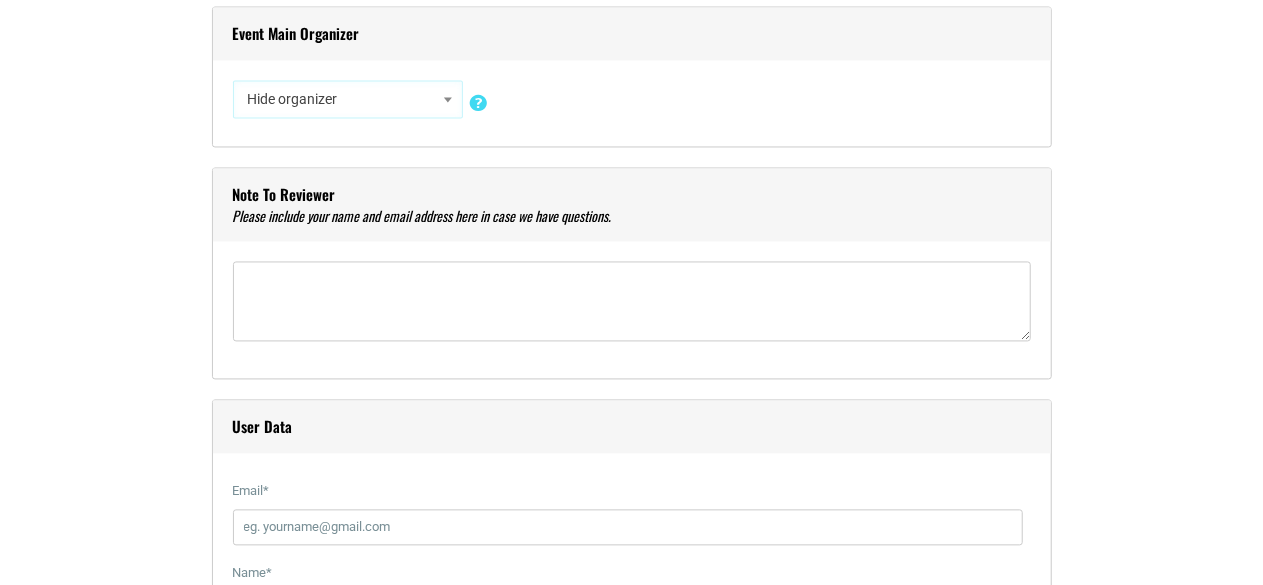 scroll, scrollTop: 1918, scrollLeft: 0, axis: vertical 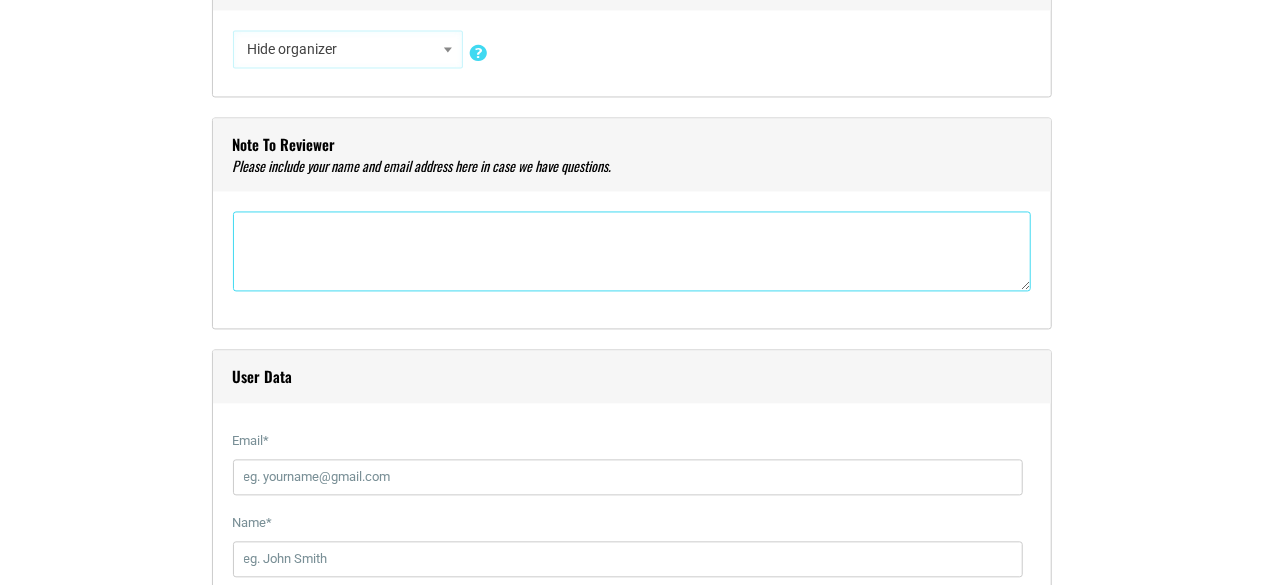 click at bounding box center [632, 251] 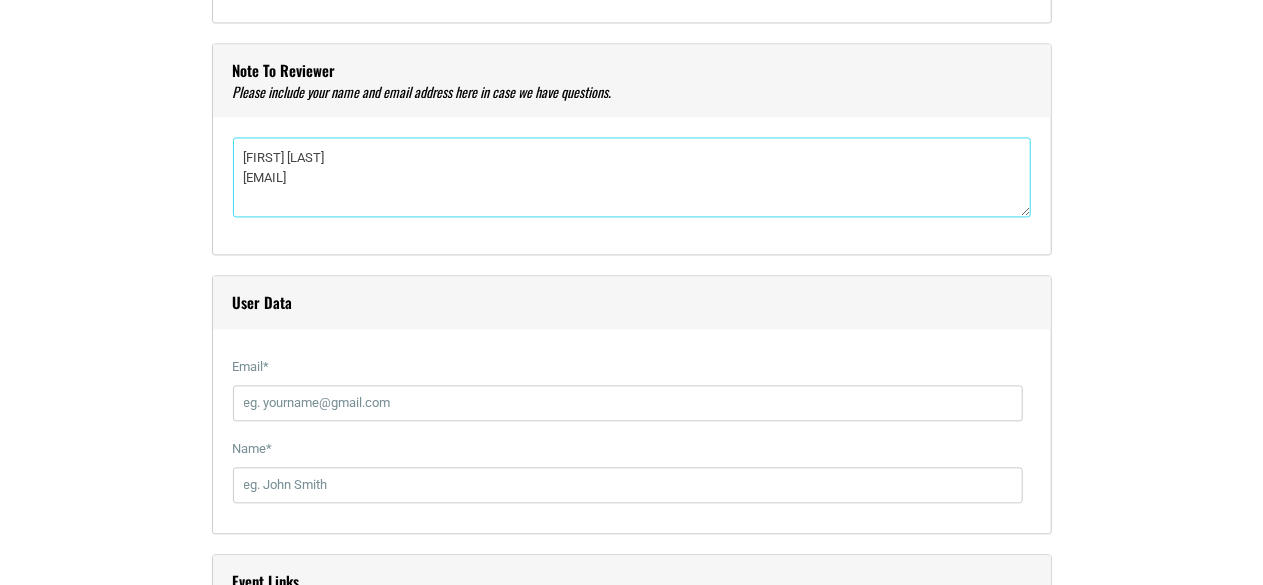 scroll, scrollTop: 2218, scrollLeft: 0, axis: vertical 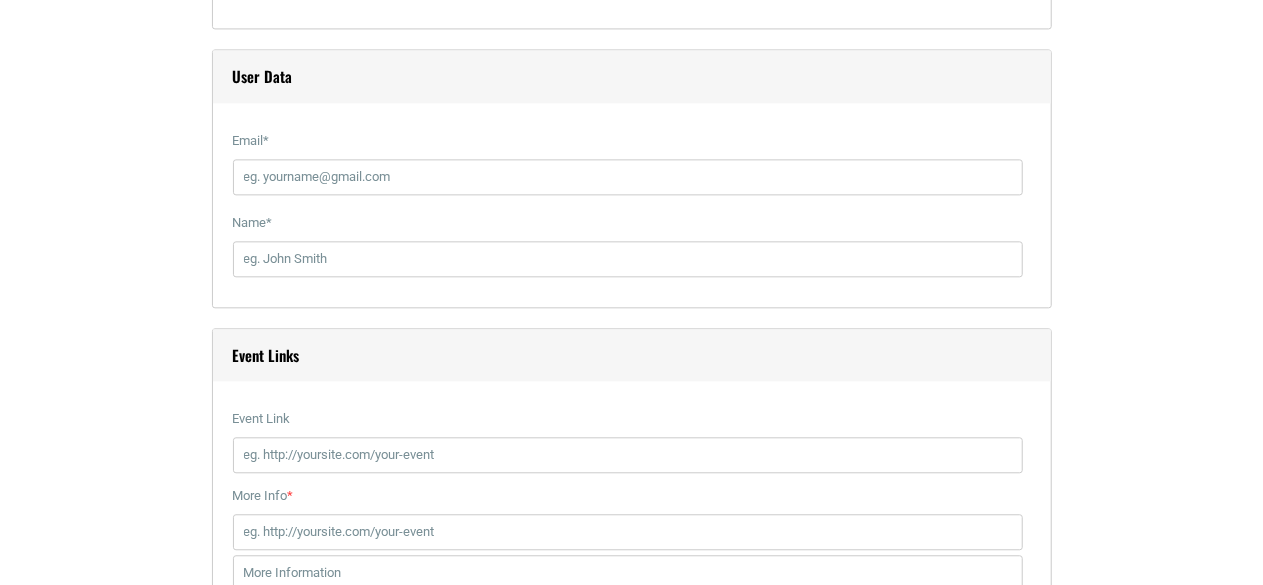 type on "[FIRST] [LAST]
[EMAIL]" 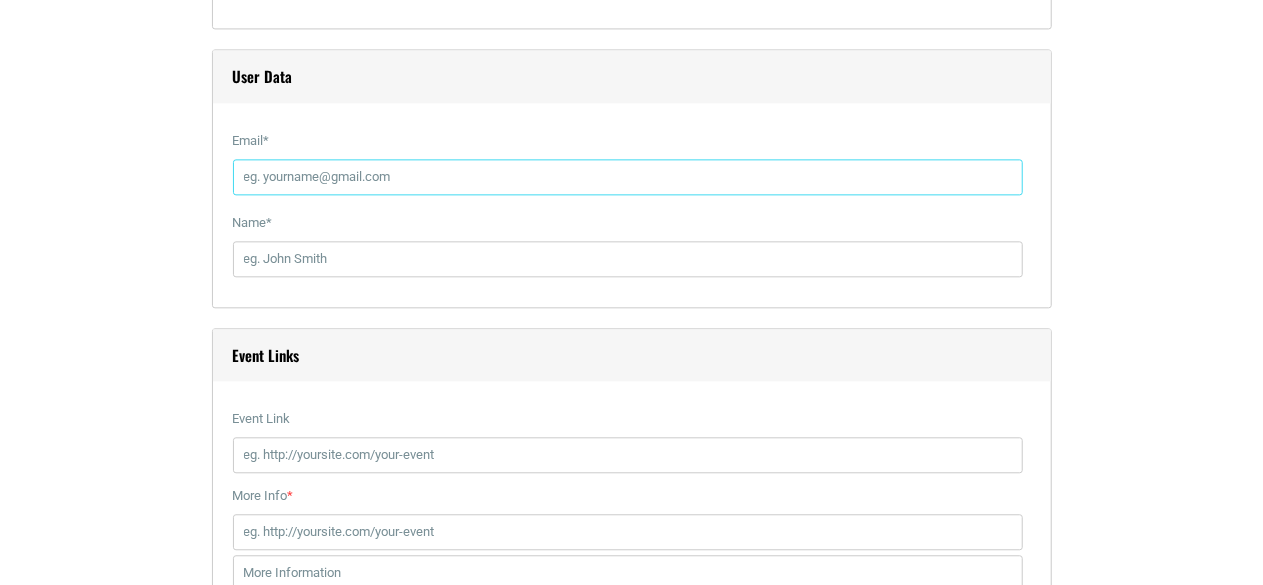 click on "Email *" at bounding box center [628, 177] 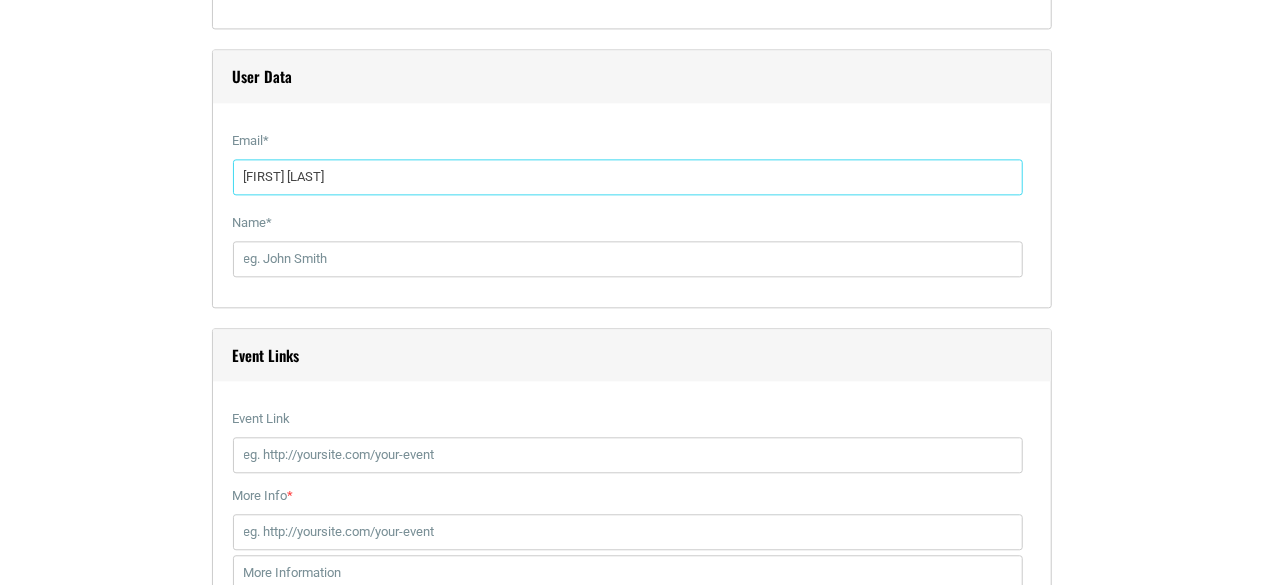 type on "[FIRST] [LAST]" 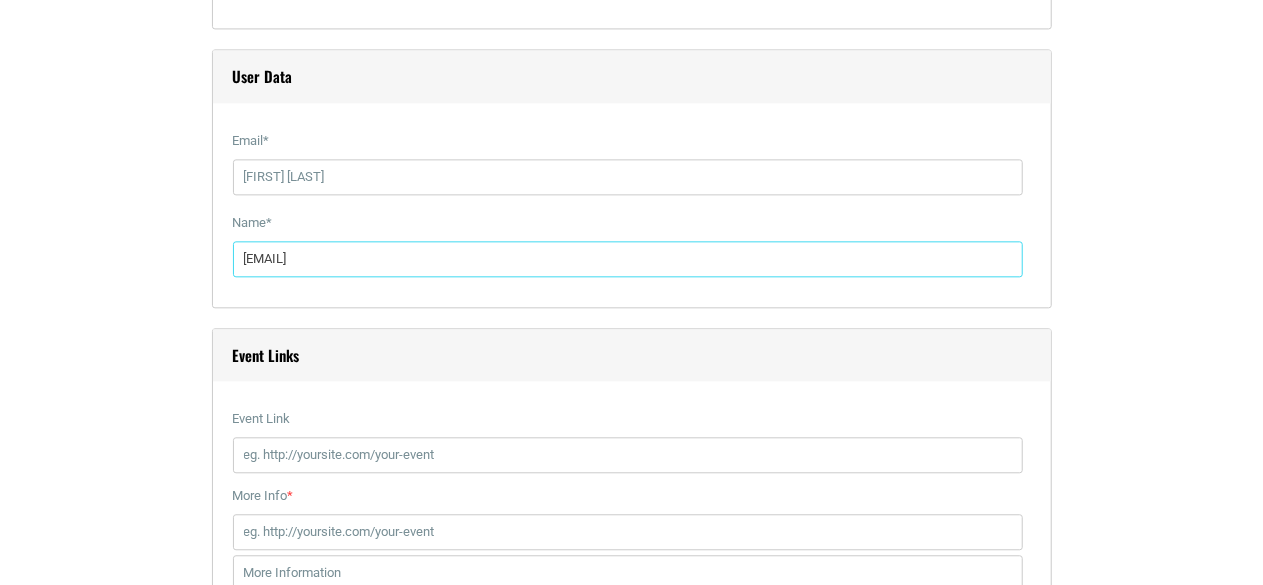 type on "[EMAIL]" 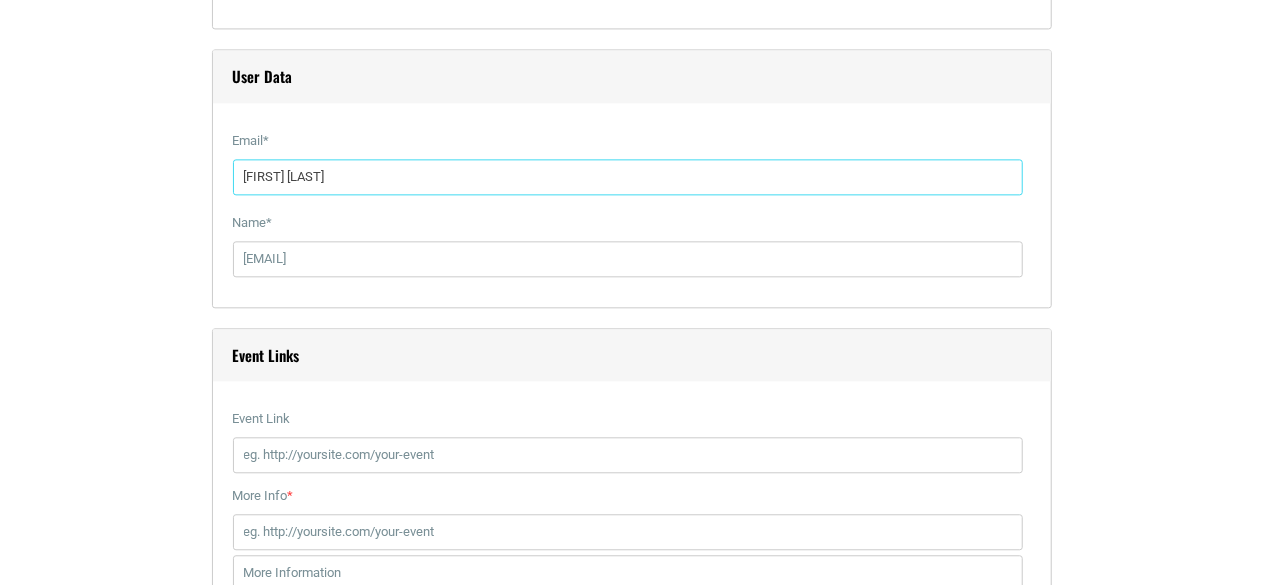 click on "[FIRST] [LAST]" at bounding box center (628, 177) 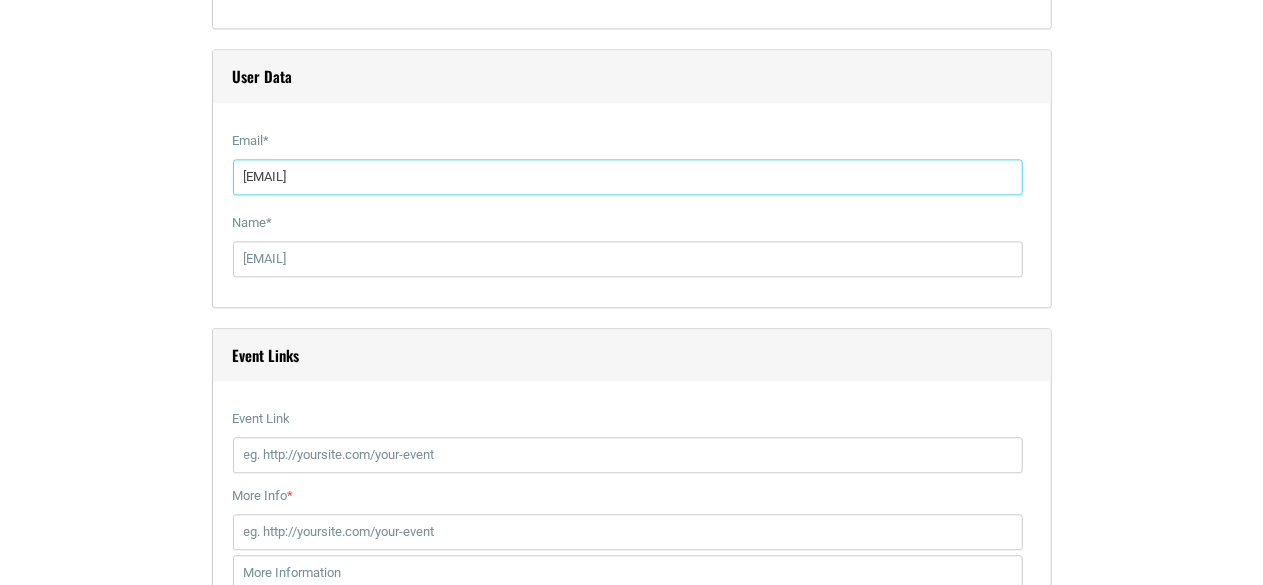 type on "[EMAIL]" 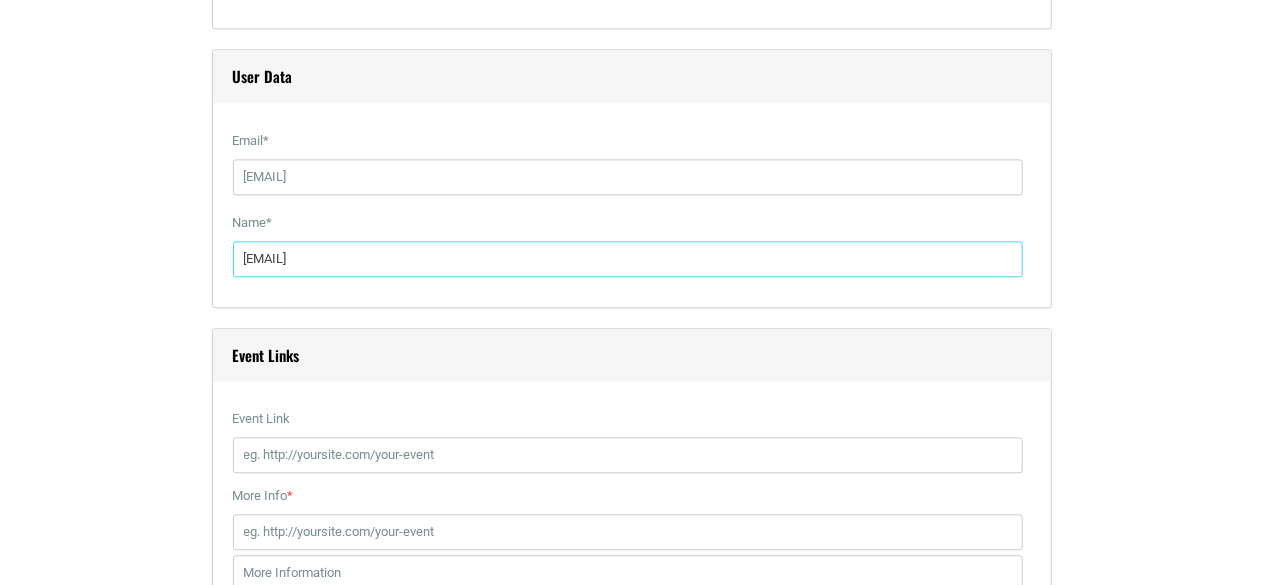 click on "[EMAIL]" at bounding box center (628, 259) 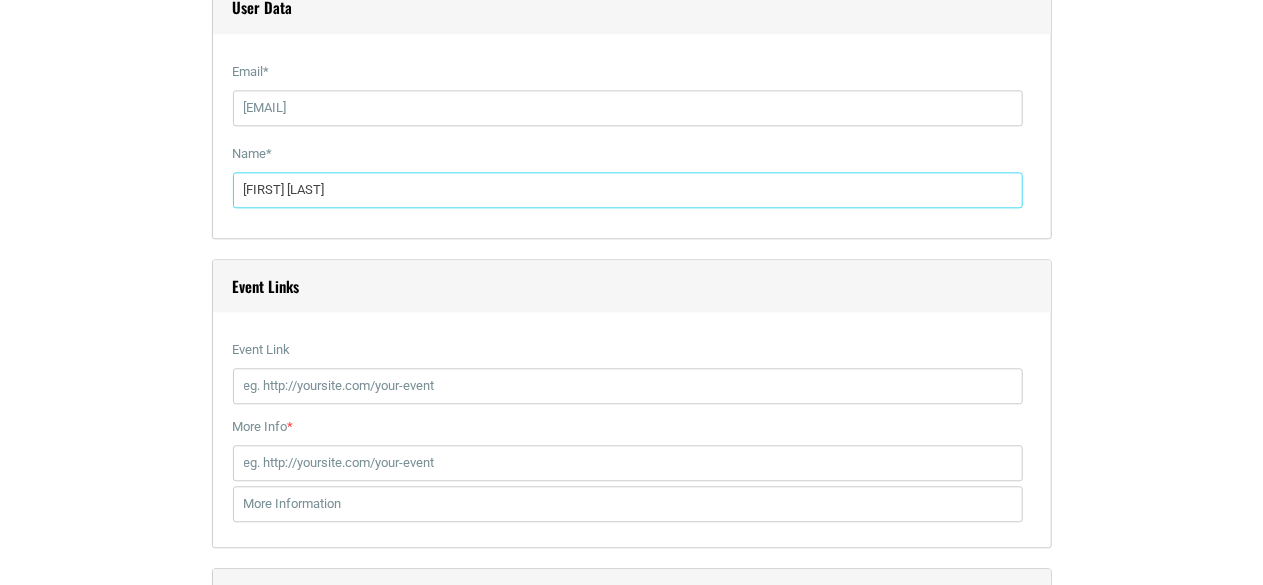 scroll, scrollTop: 2418, scrollLeft: 0, axis: vertical 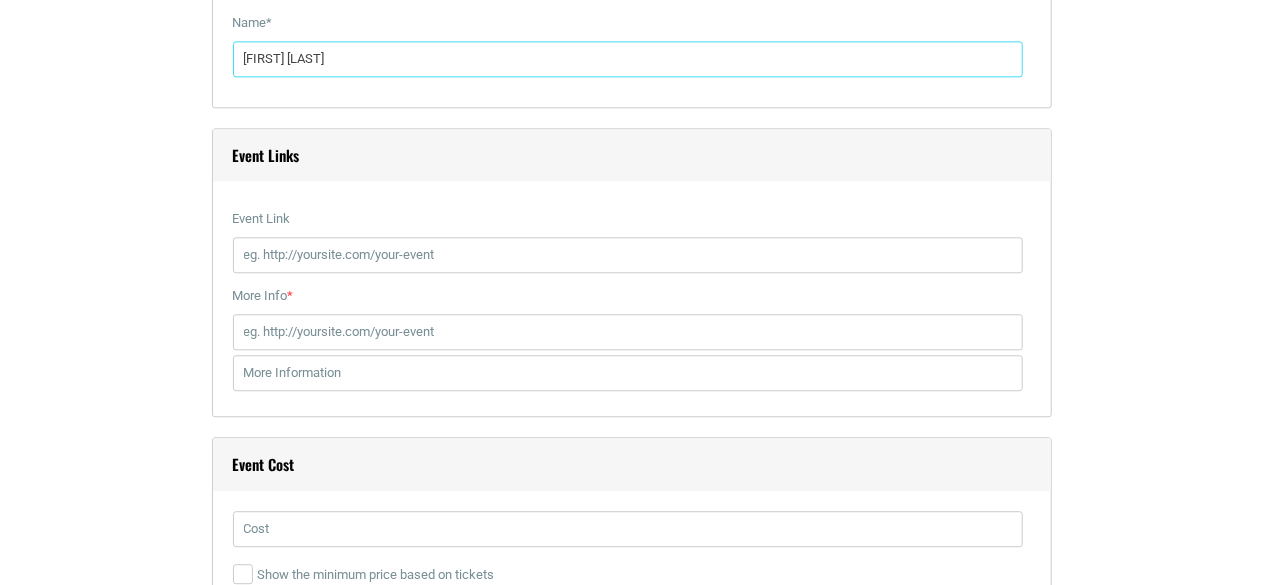 type on "[FIRST] [LAST]" 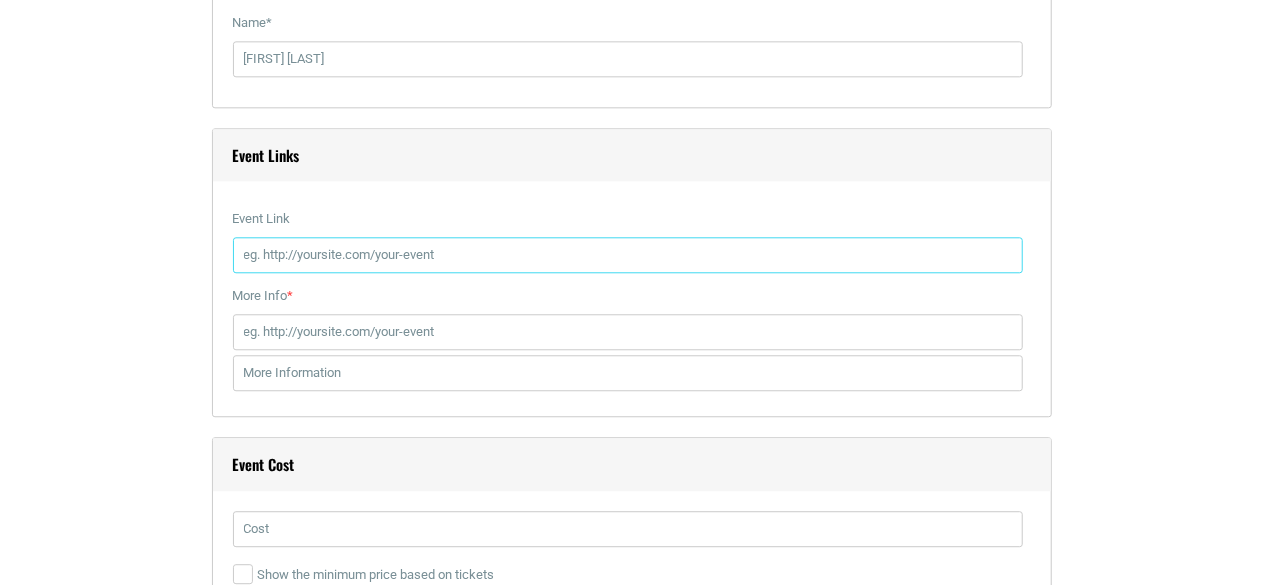 click on "Event Link" at bounding box center (628, 255) 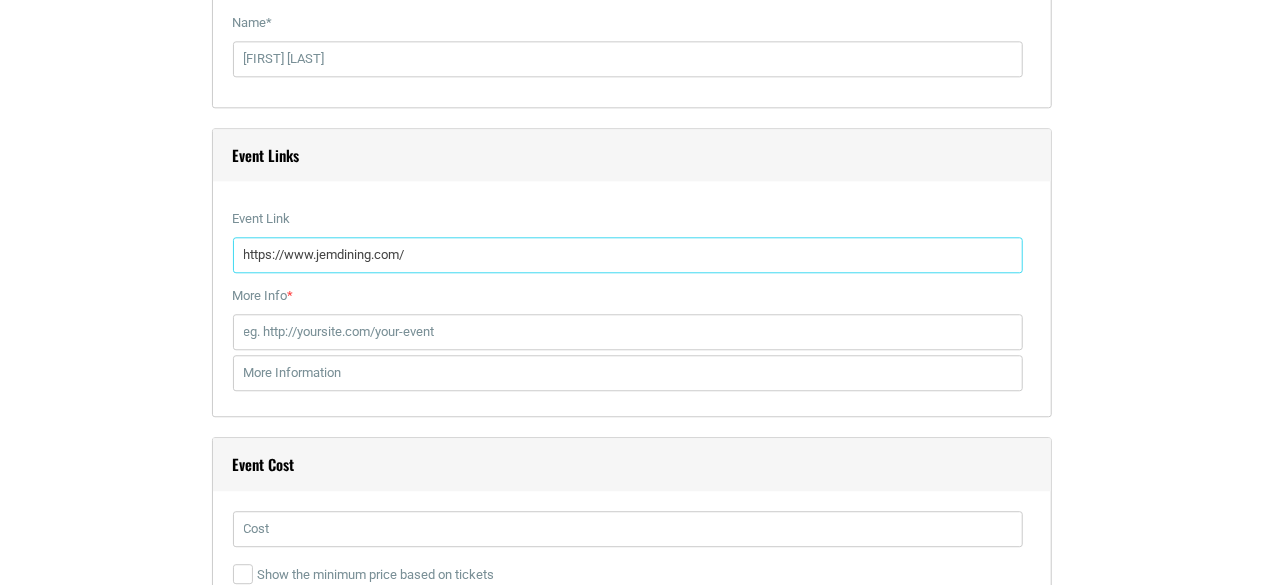type on "https://www.jemdining.com/" 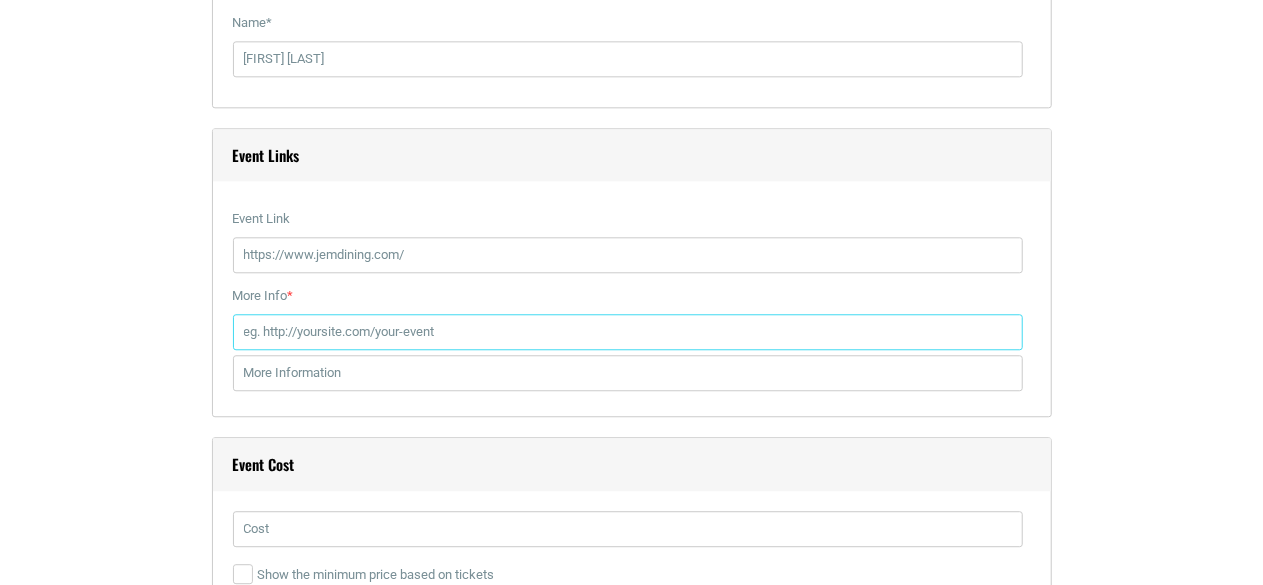 click on "More Info  *" at bounding box center (628, 332) 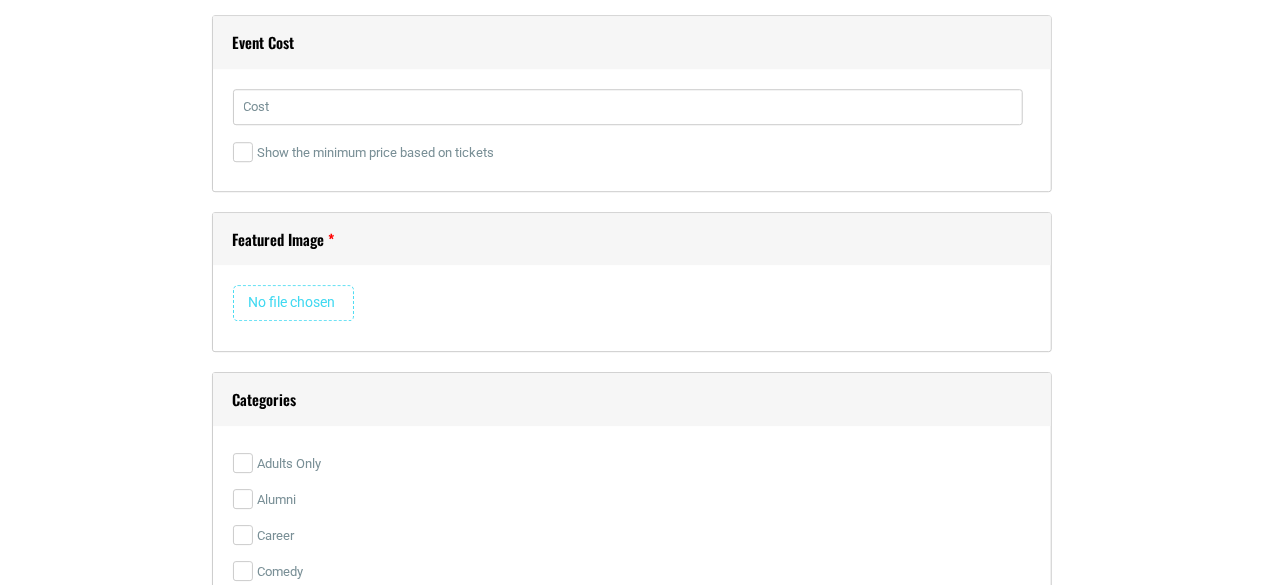 scroll, scrollTop: 2918, scrollLeft: 0, axis: vertical 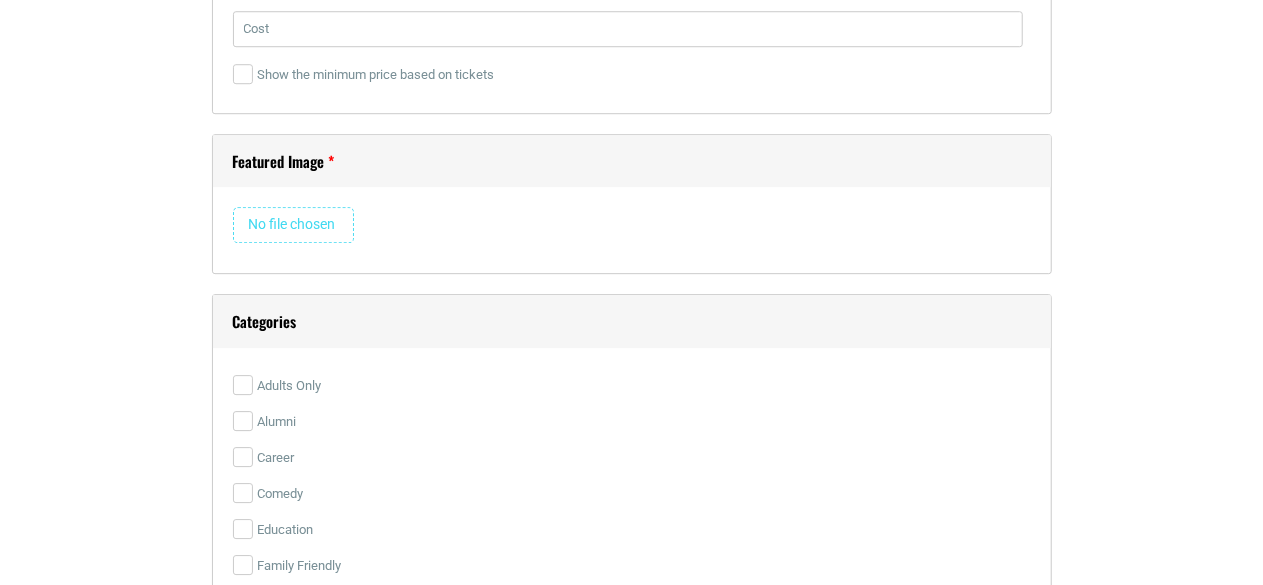 type on "https://www.jemdining.com/" 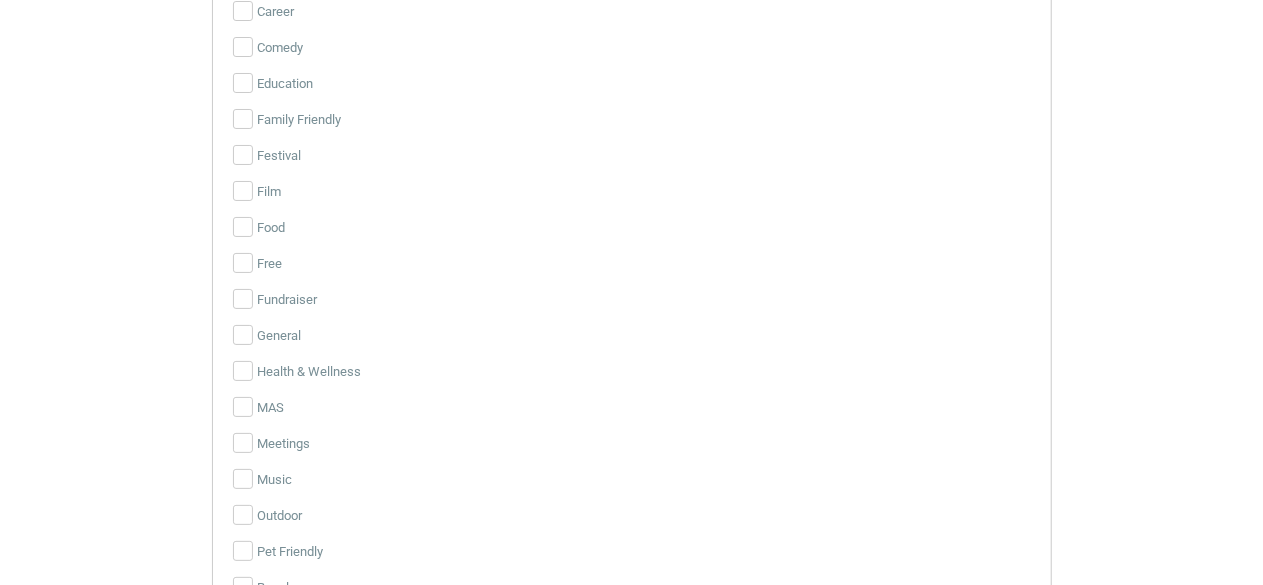scroll, scrollTop: 3818, scrollLeft: 0, axis: vertical 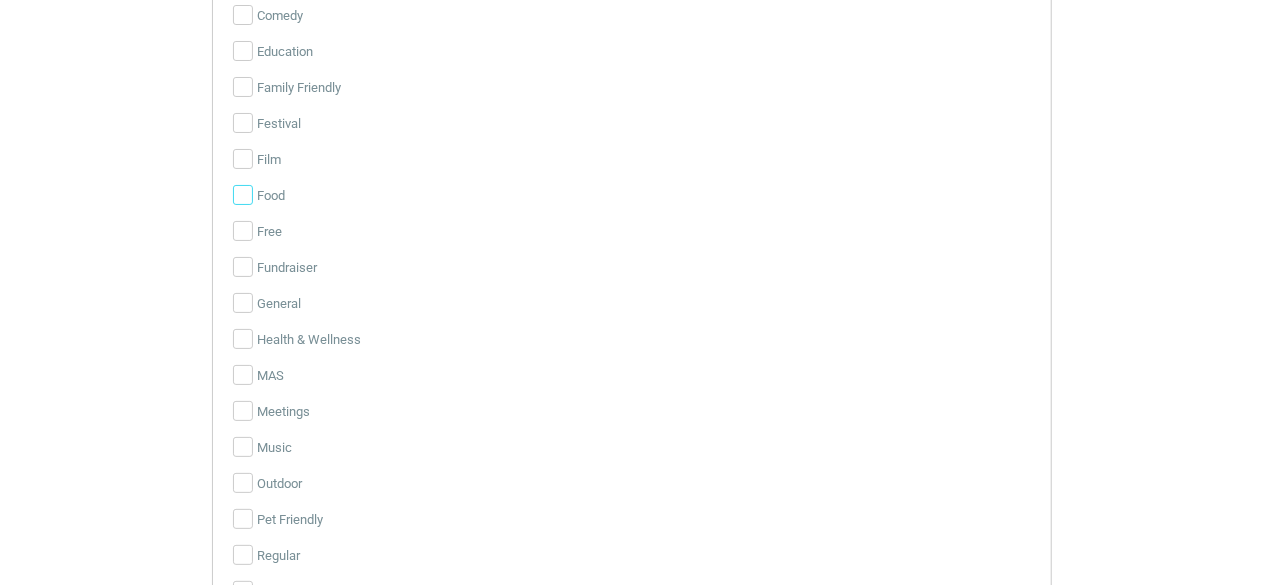 click on "Food" at bounding box center (243, 195) 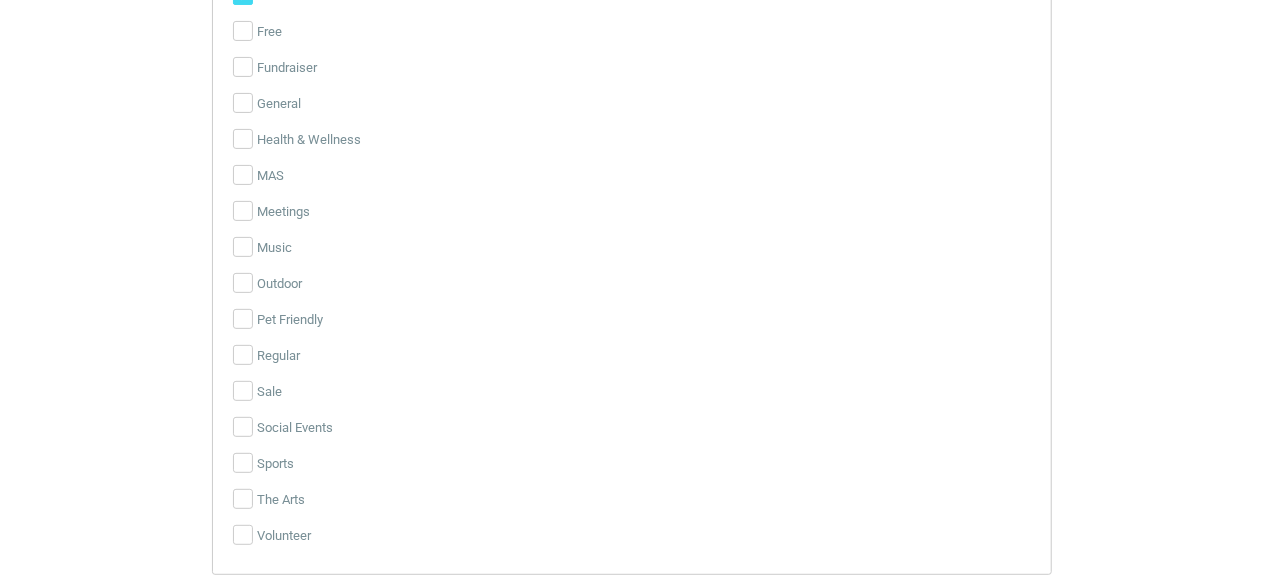 scroll, scrollTop: 4118, scrollLeft: 0, axis: vertical 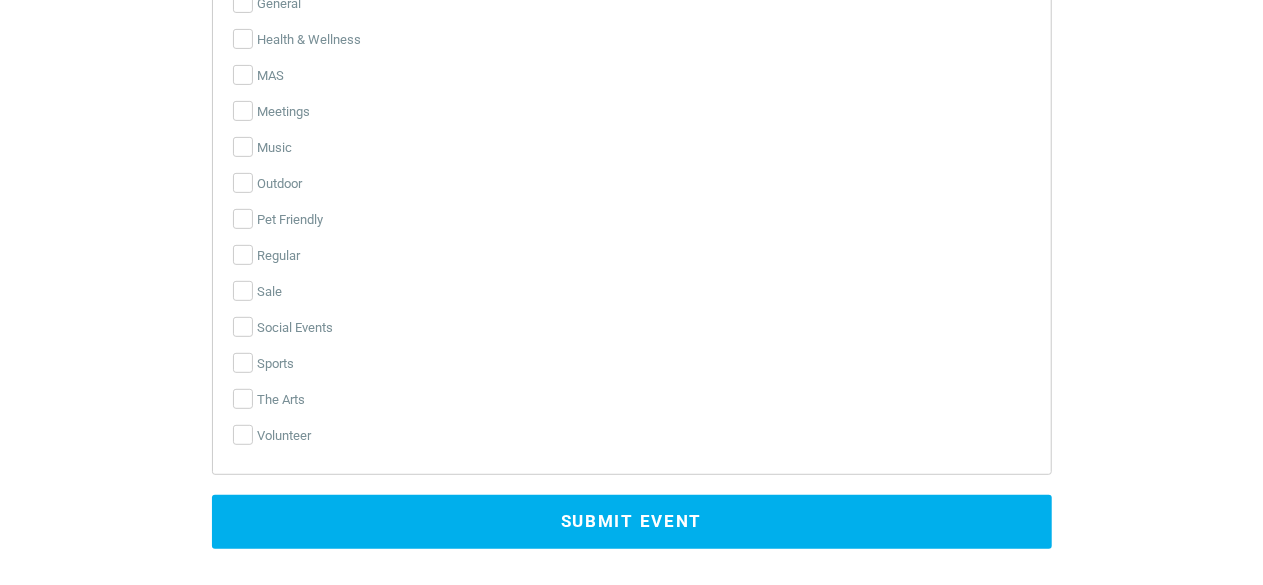 click on "Submit Event" at bounding box center (632, 522) 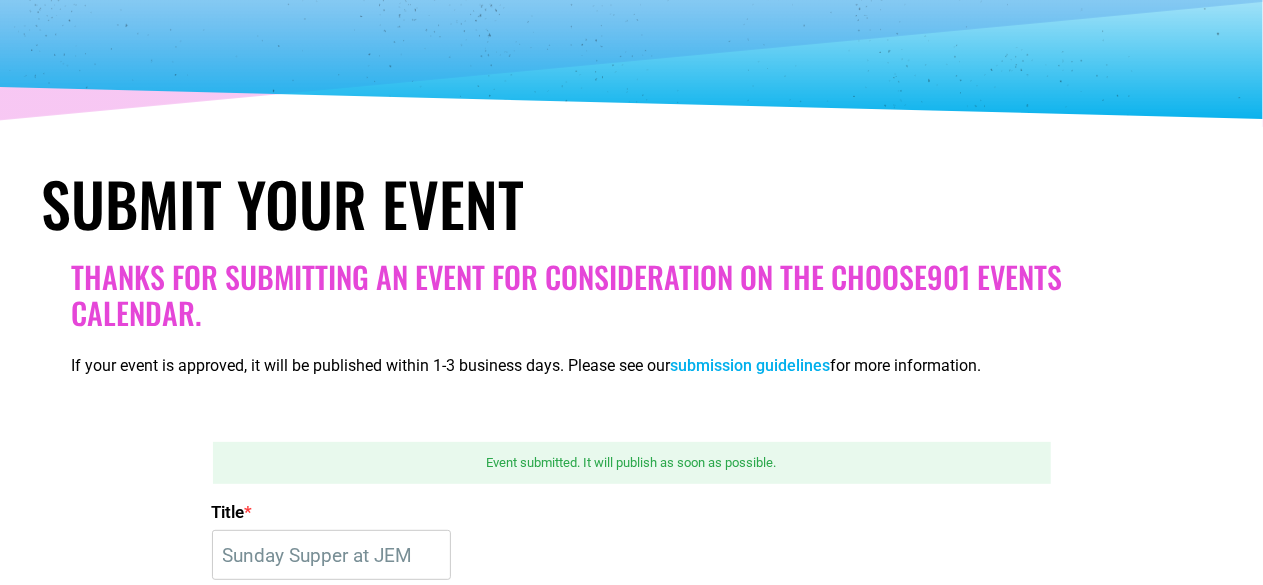 scroll, scrollTop: 66, scrollLeft: 0, axis: vertical 